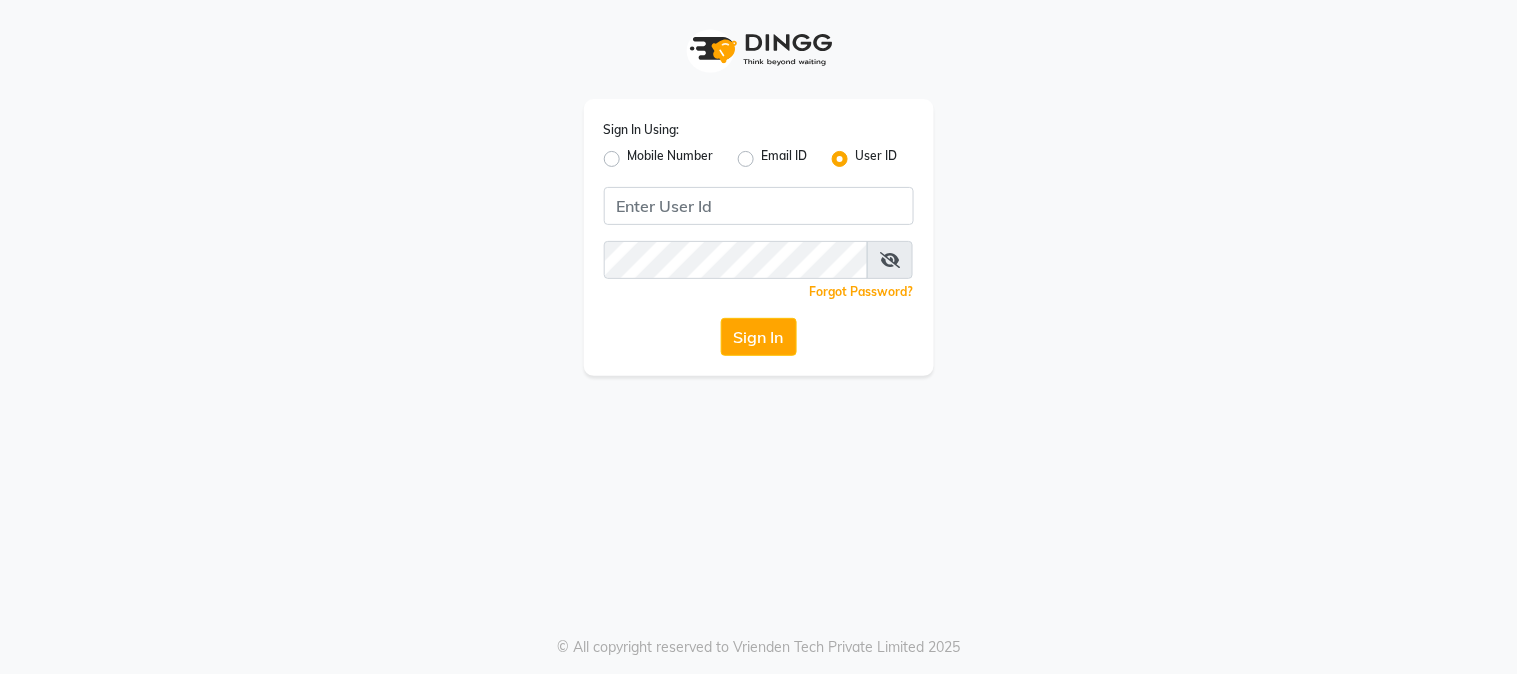 scroll, scrollTop: 0, scrollLeft: 0, axis: both 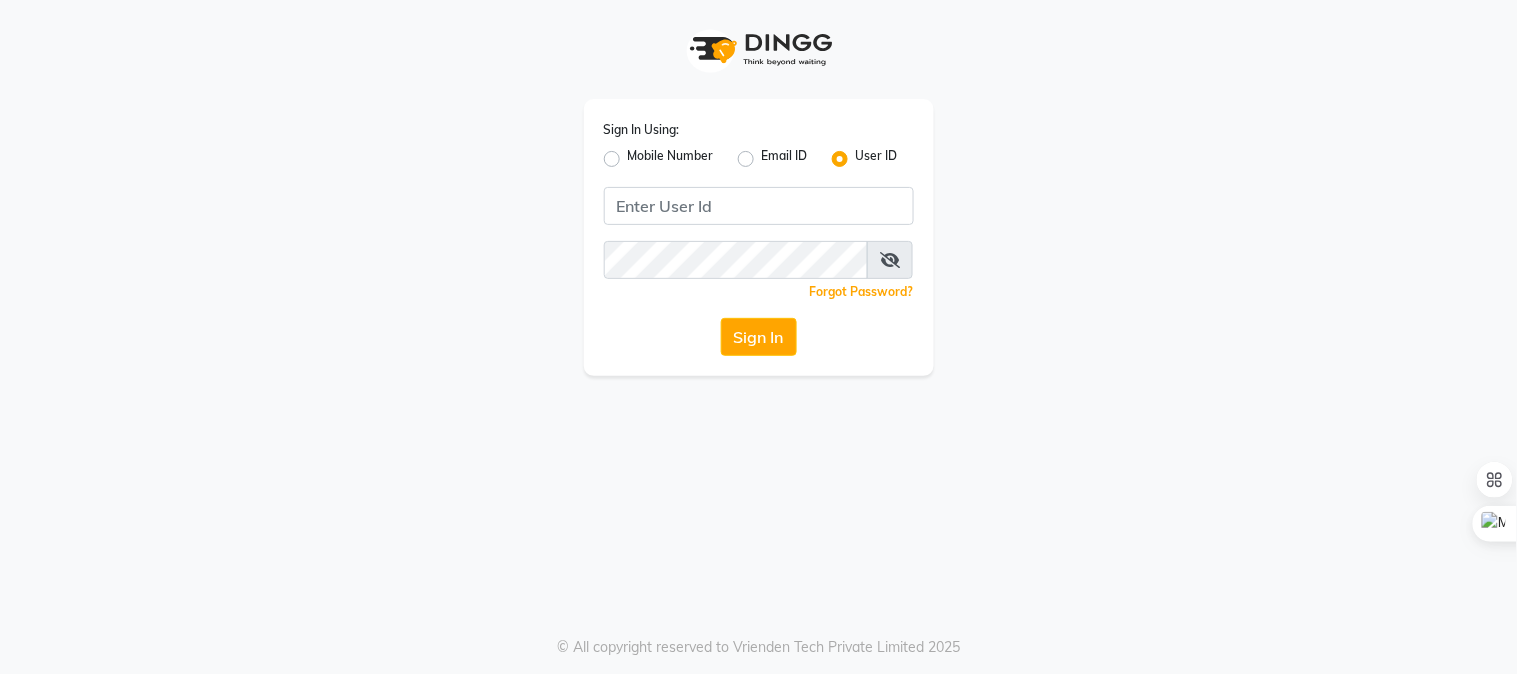 drag, startPoint x: 1171, startPoint y: 341, endPoint x: 881, endPoint y: 427, distance: 302.48306 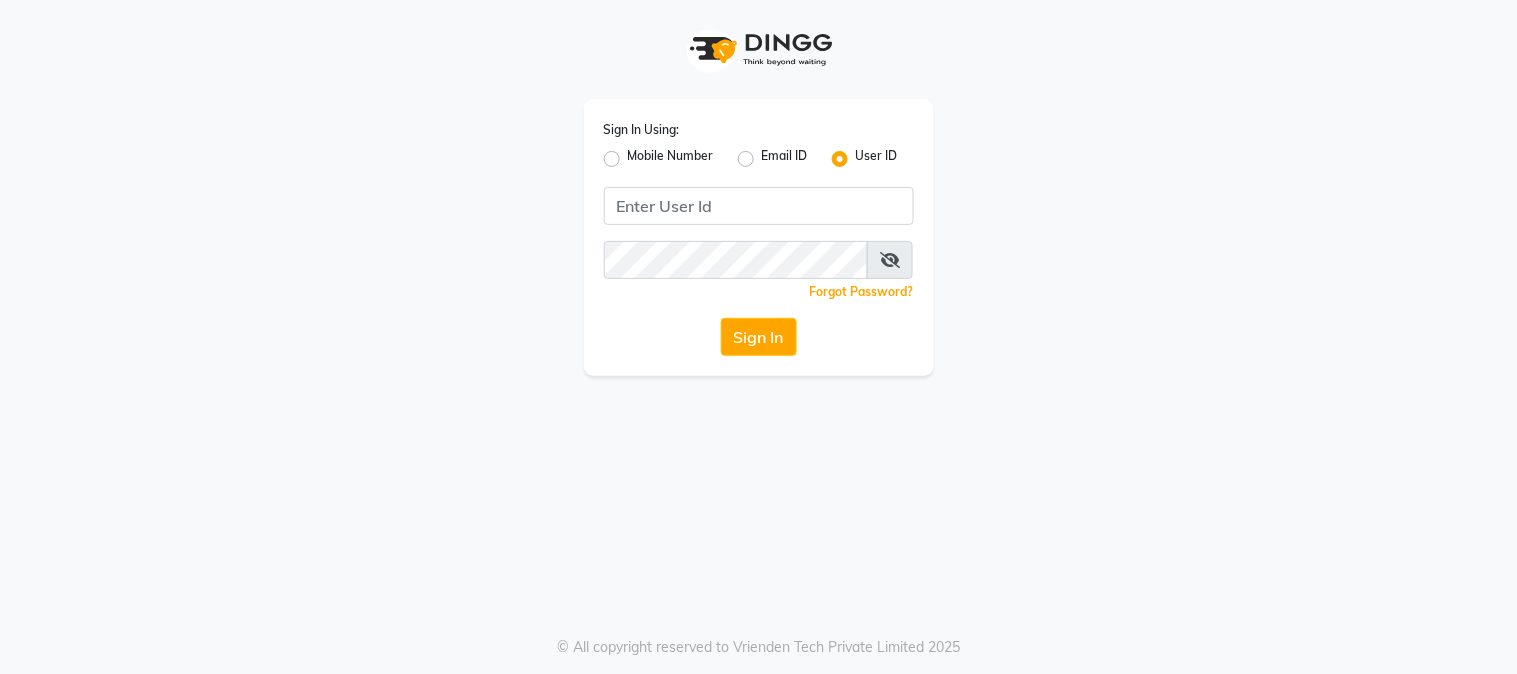 scroll, scrollTop: 0, scrollLeft: 0, axis: both 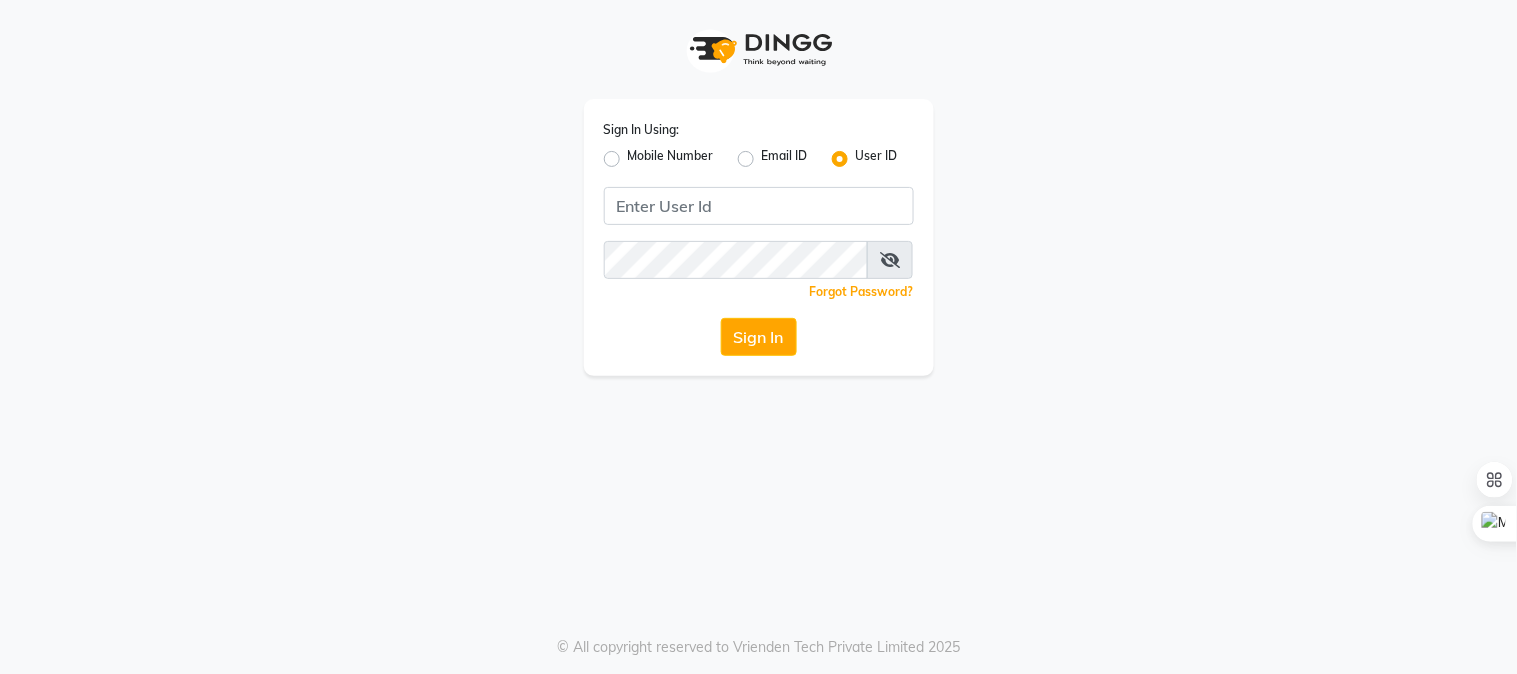 click on "Mobile Number" 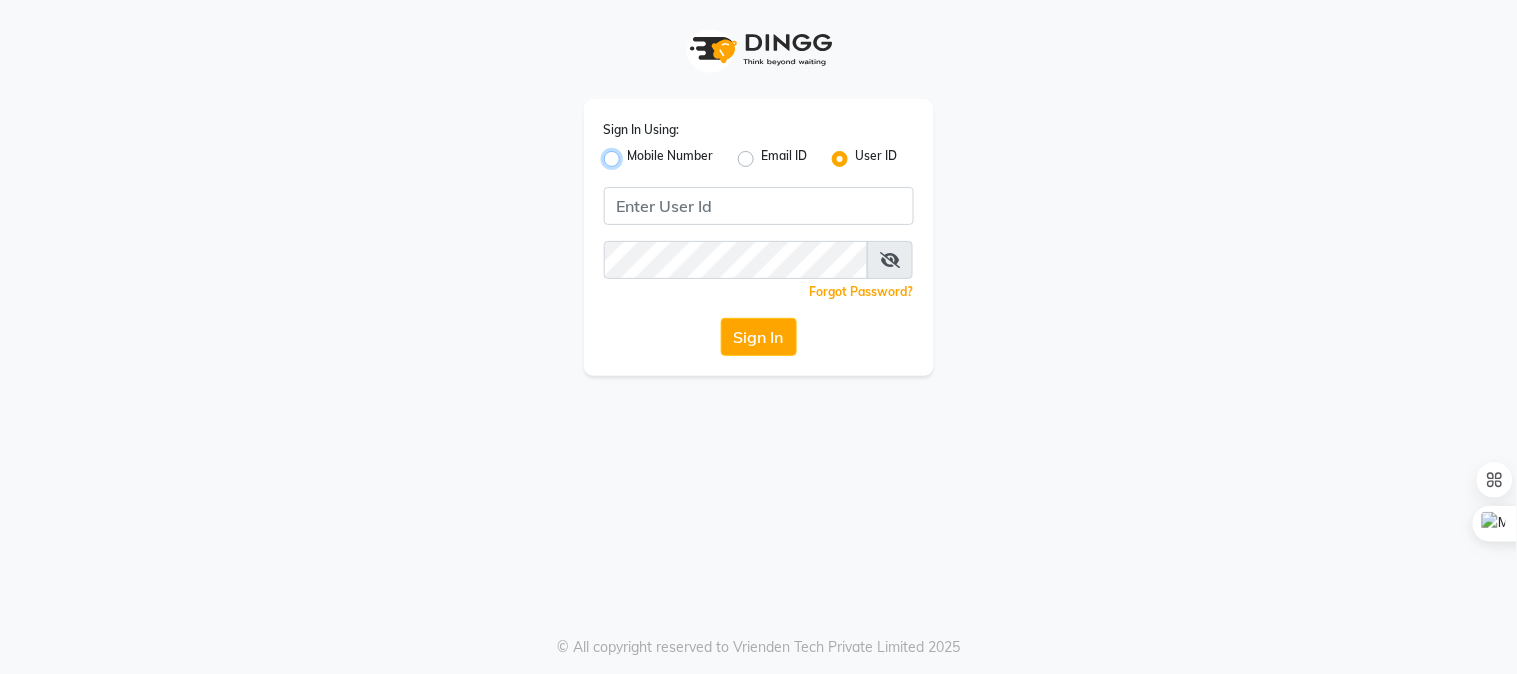 click on "Mobile Number" at bounding box center (634, 153) 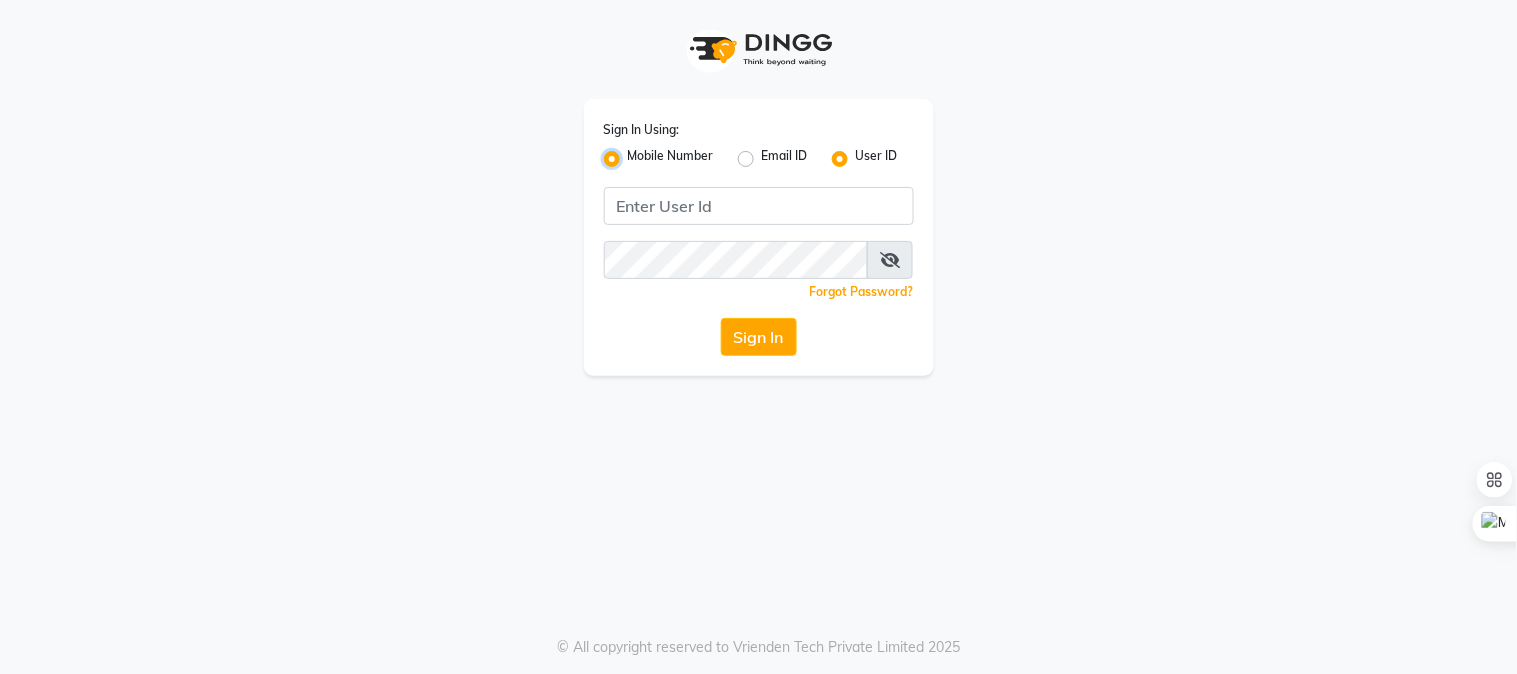 radio on "false" 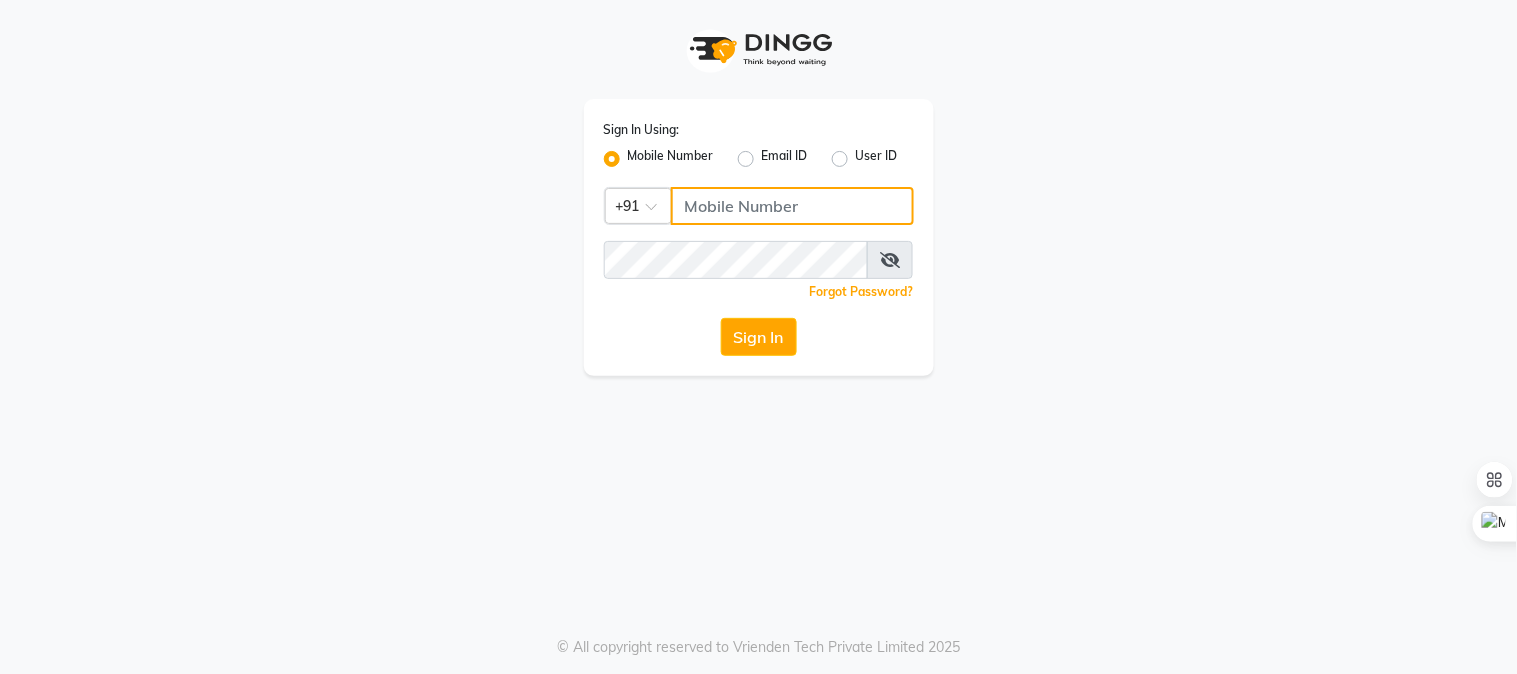 click 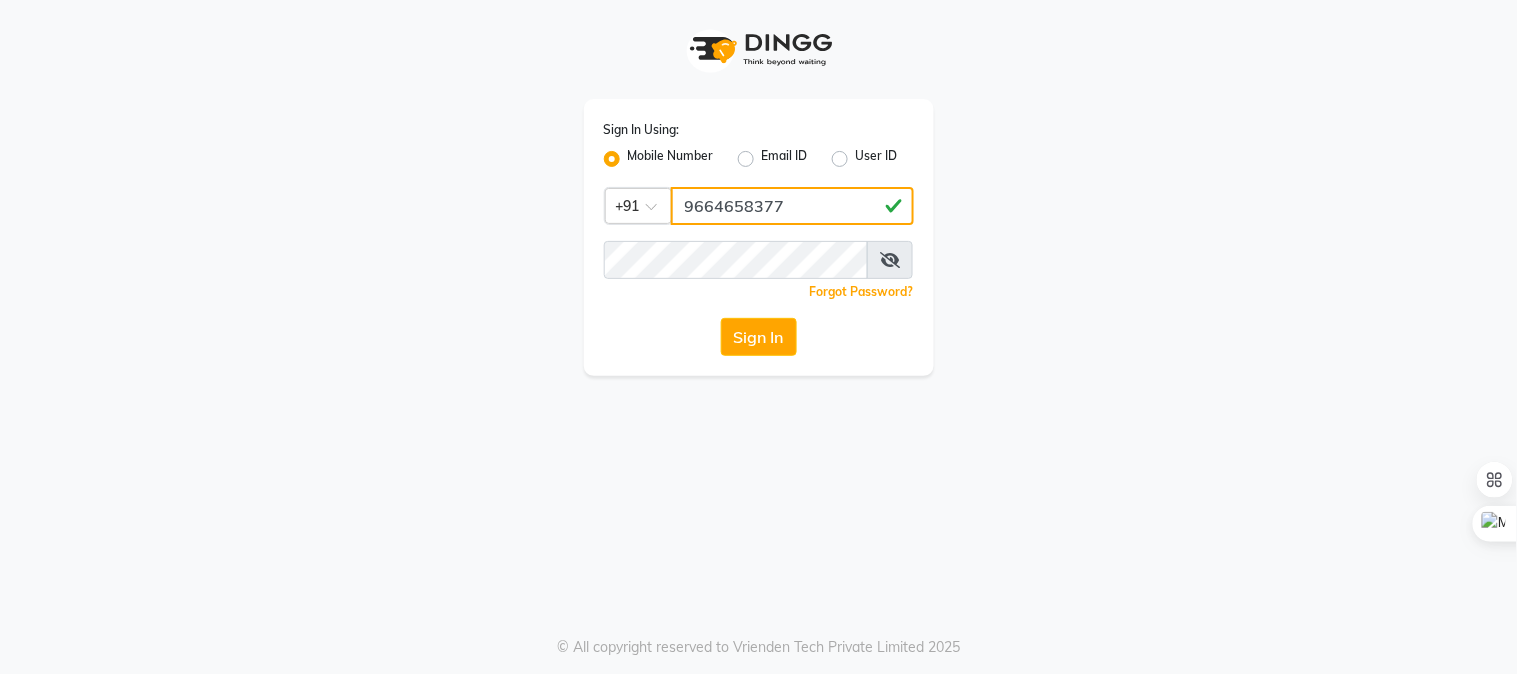 type on "9664658377" 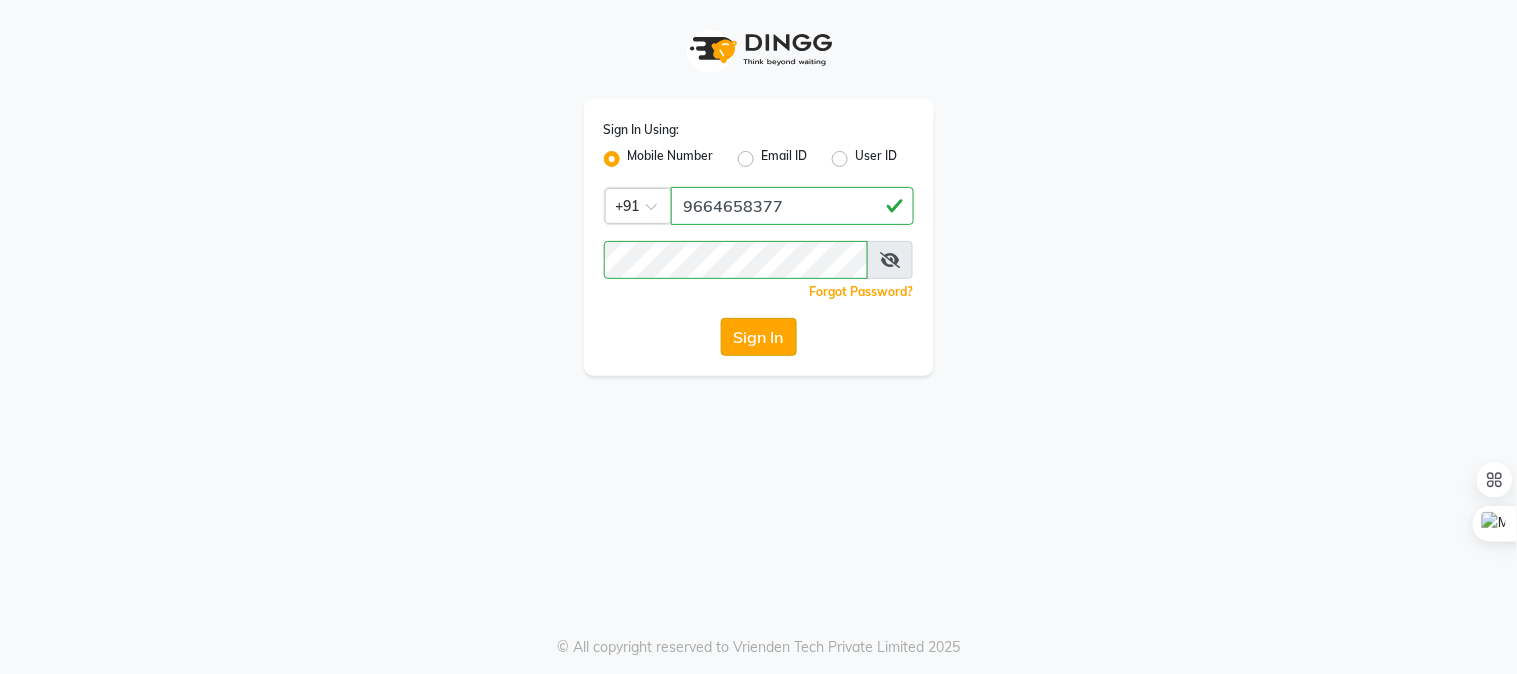 click on "Sign In" 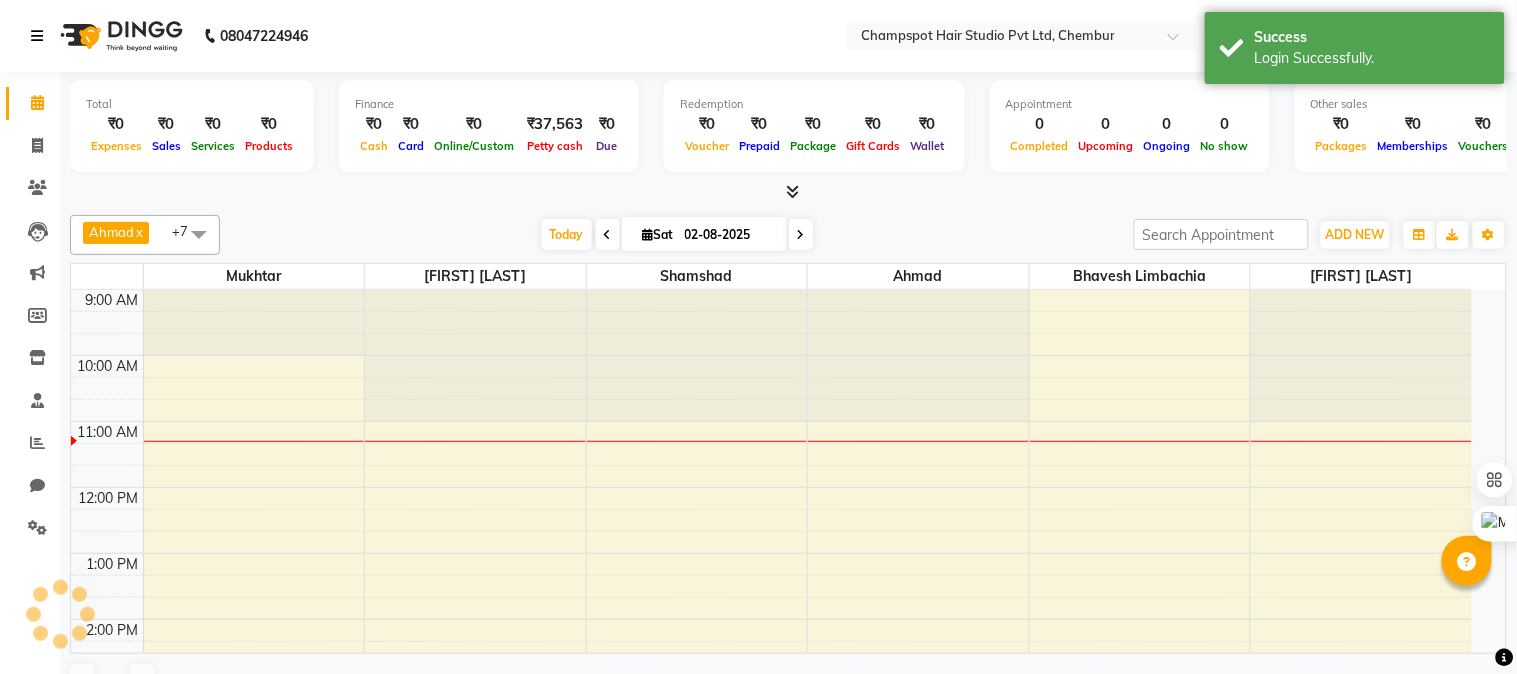 select on "en" 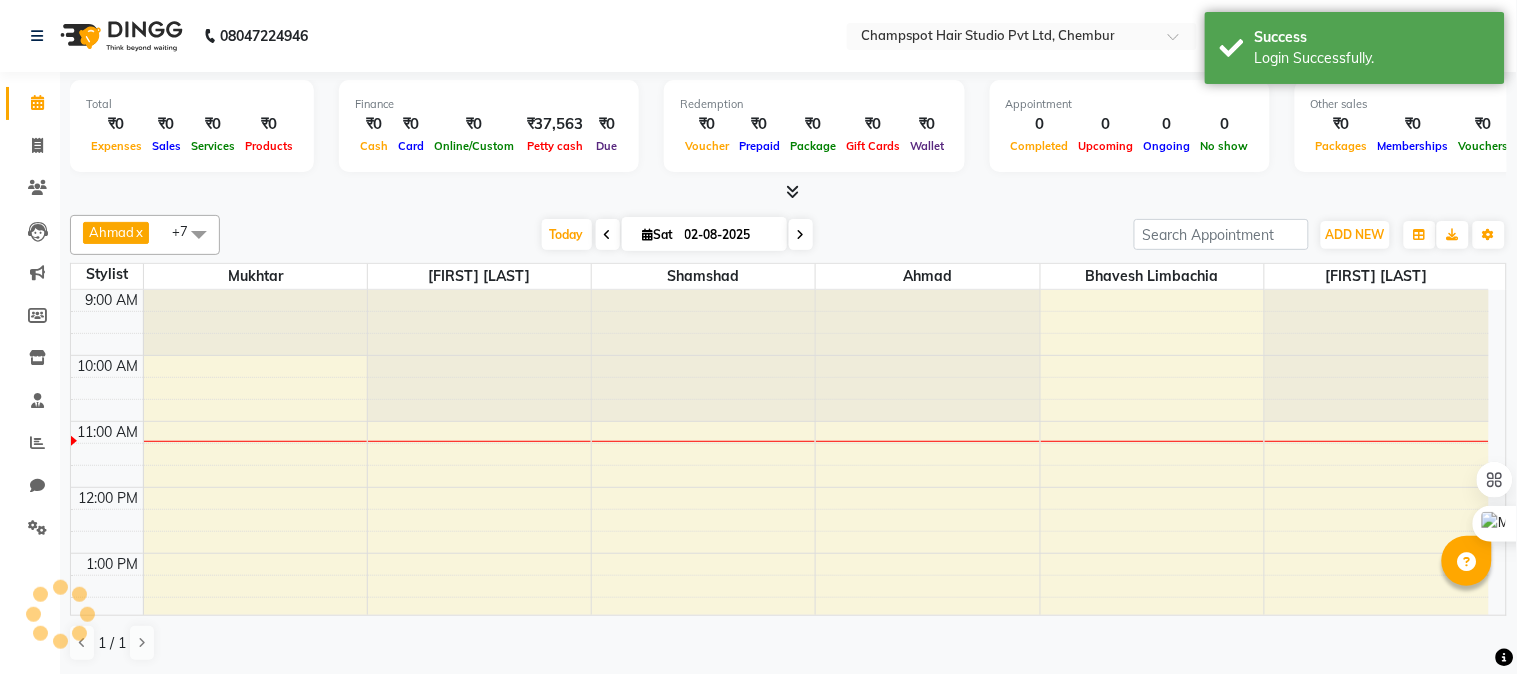 scroll, scrollTop: 134, scrollLeft: 0, axis: vertical 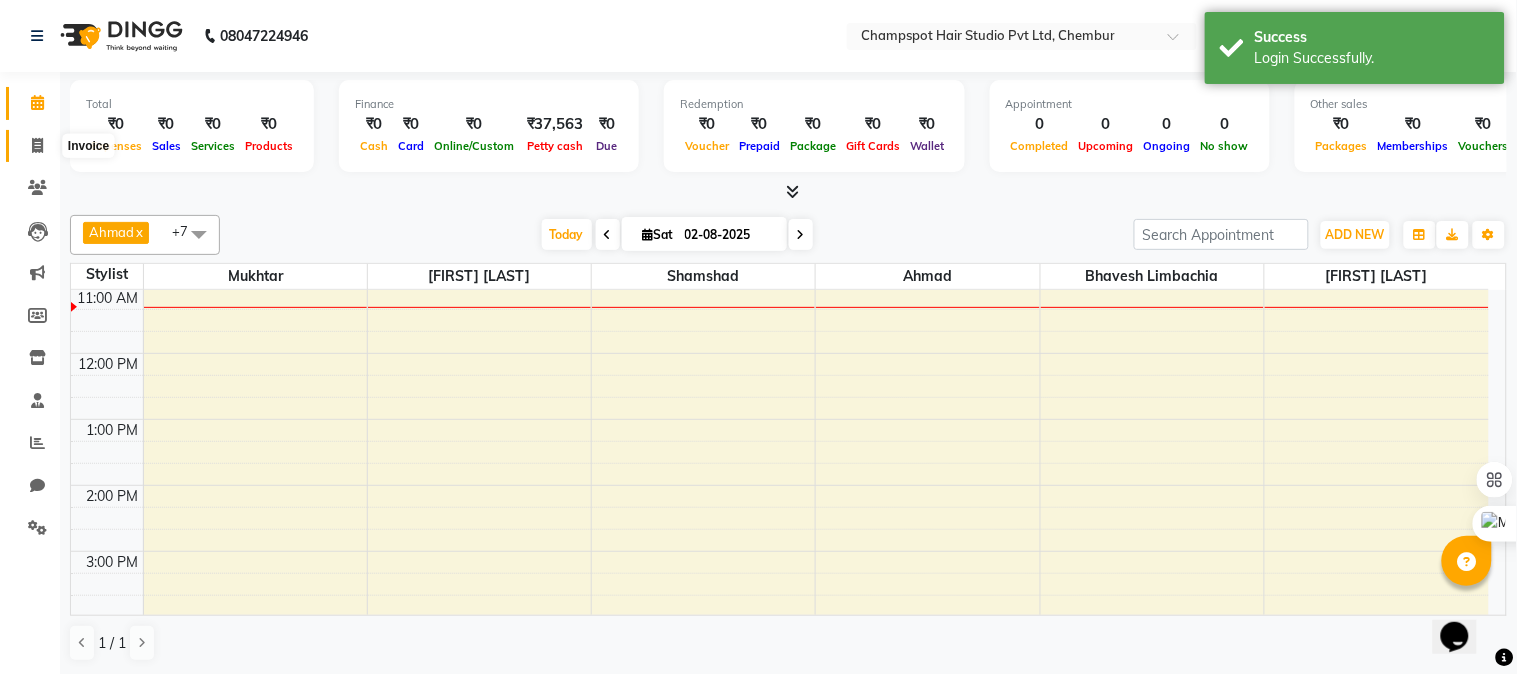 click 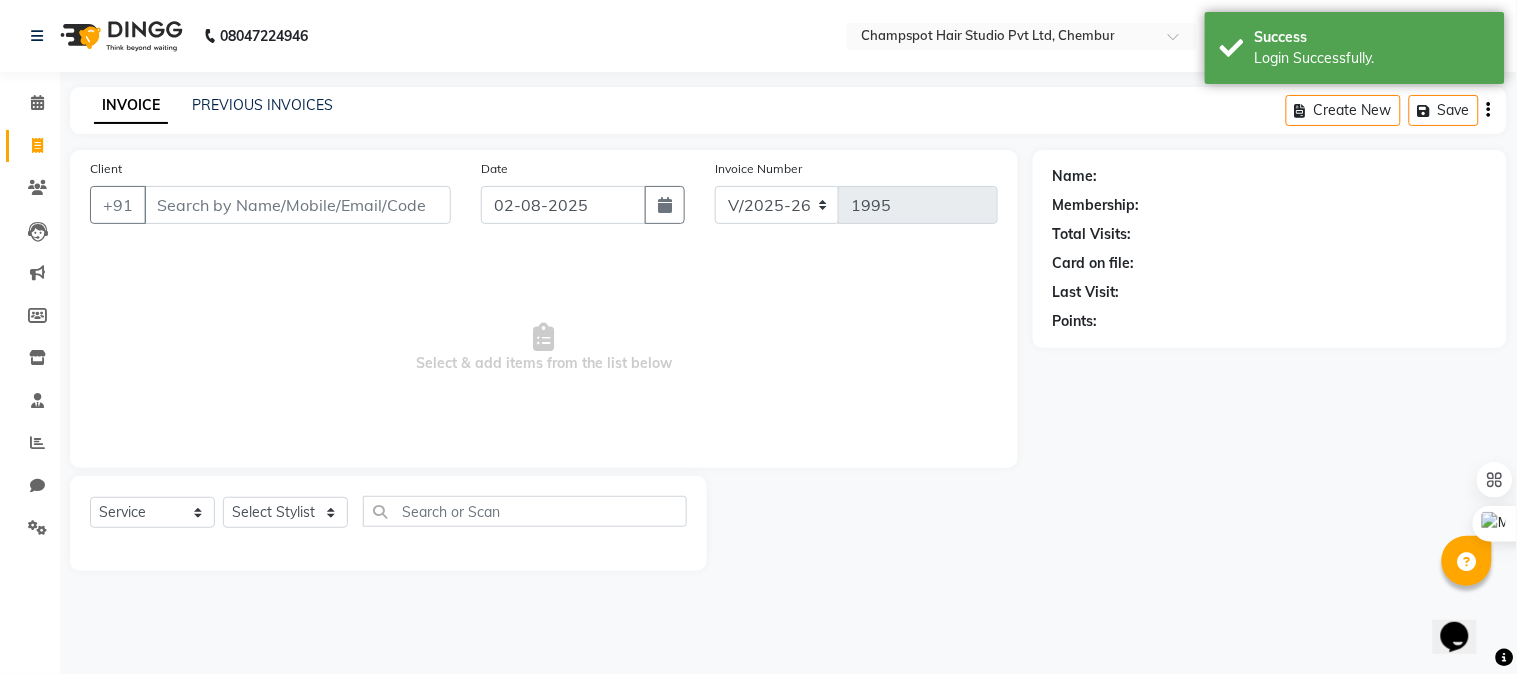 click on "Client" at bounding box center [297, 205] 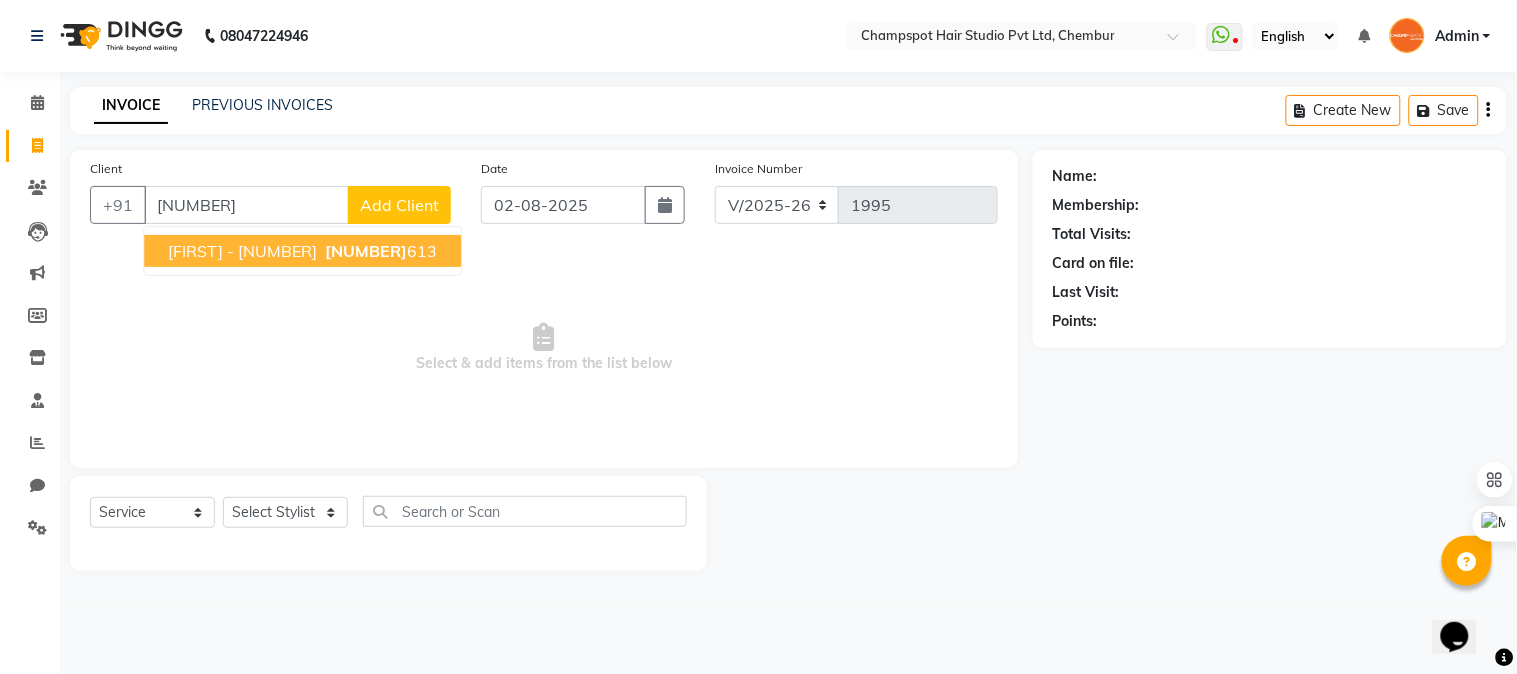 click on "[FIRST] - [NUMBER]   [PHONE]" at bounding box center [302, 251] 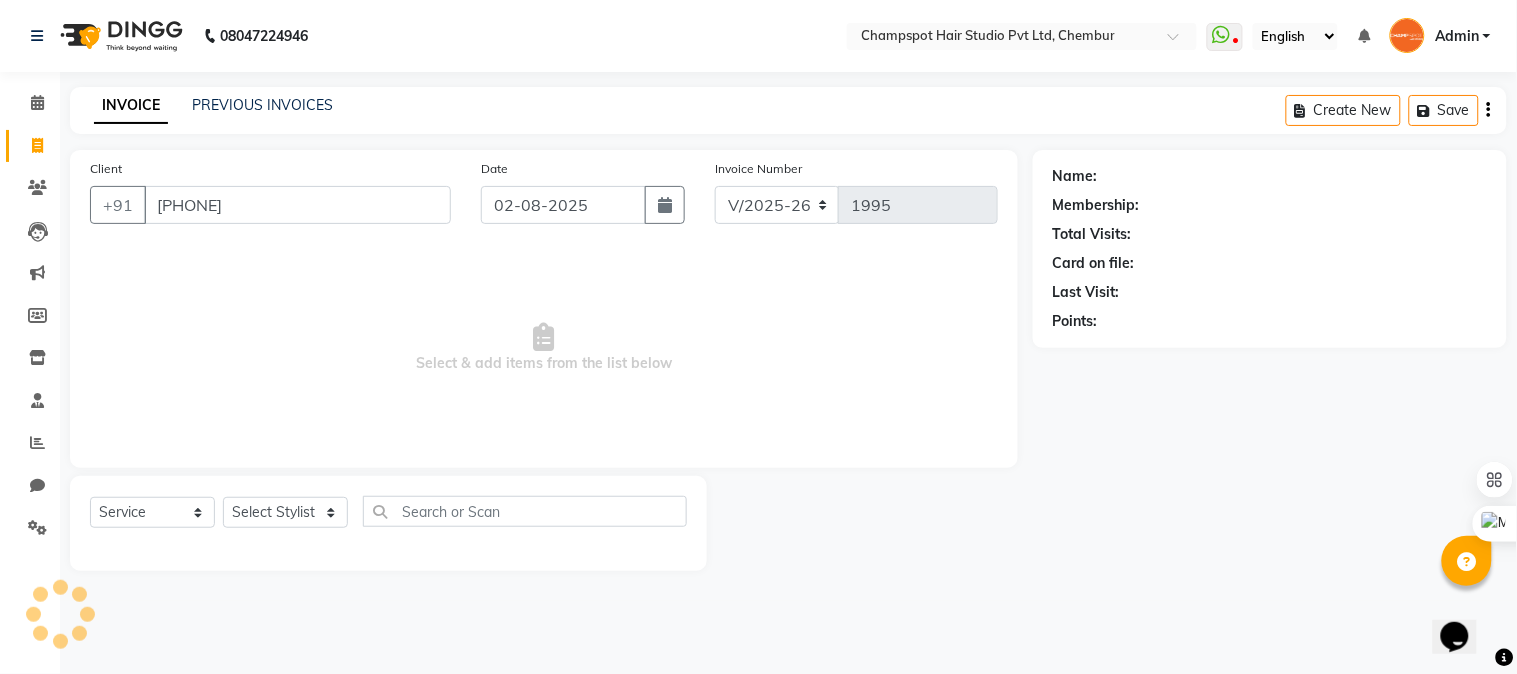 type on "[PHONE]" 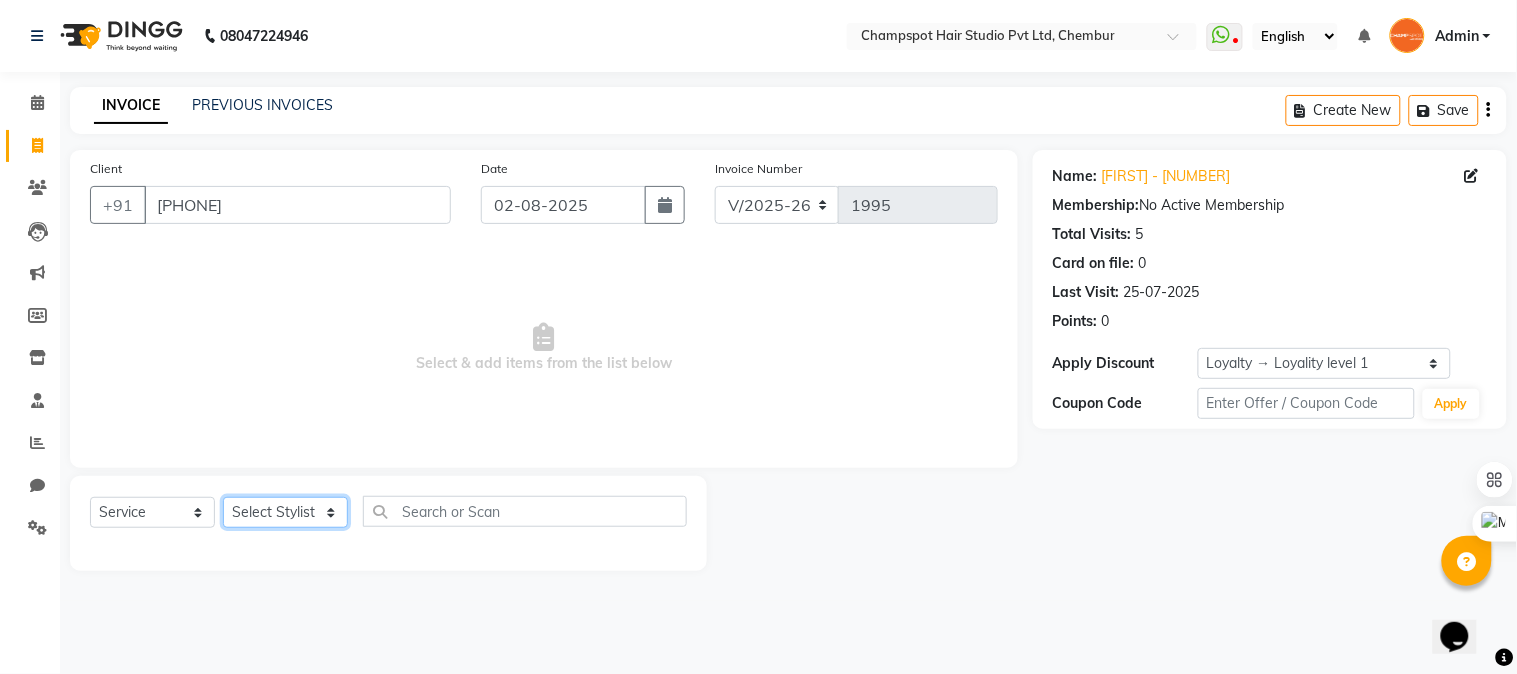 click on "Select Stylist Admin [FIRST] [FIRST] [FIRST] [FIRST] [FIRST] [FIRST] 	[FIRST] [FIRST] [FIRST] [FIRST] [FIRST]" 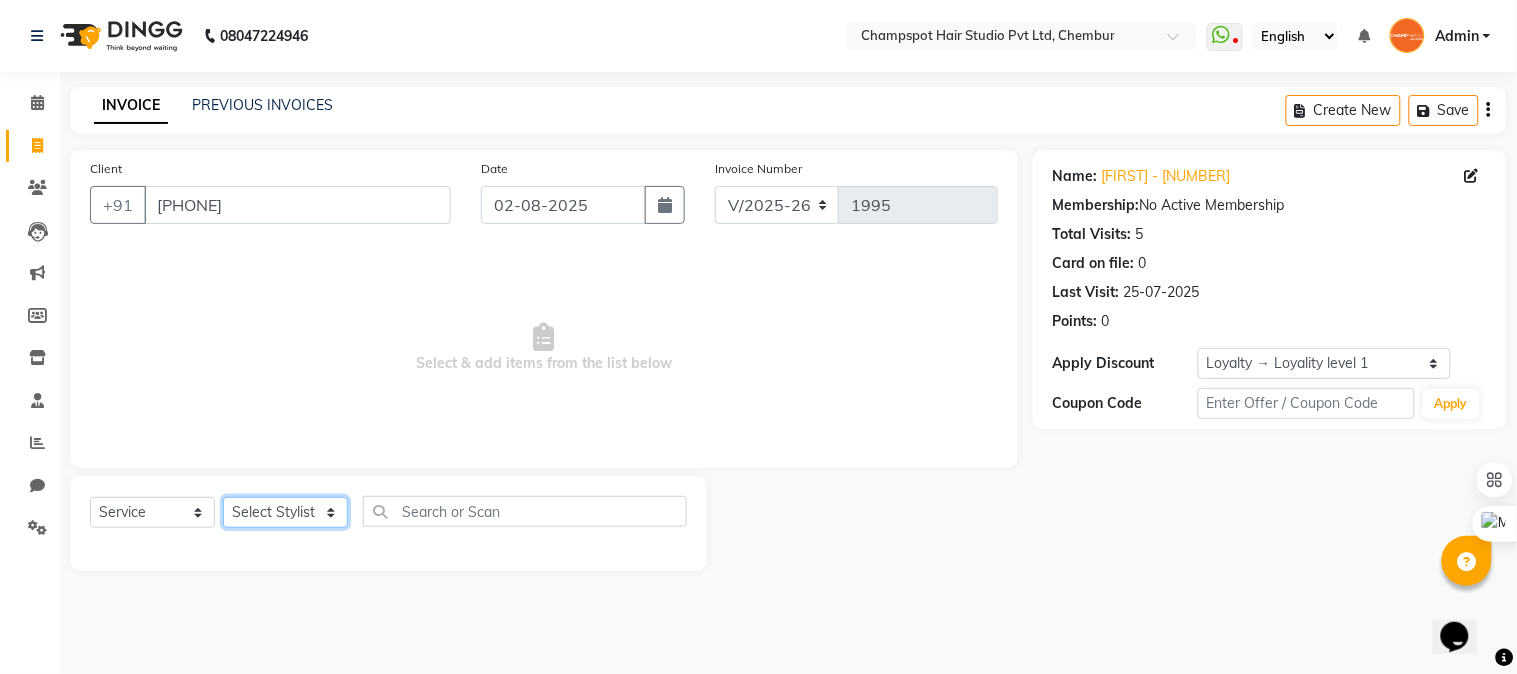 select on "69008" 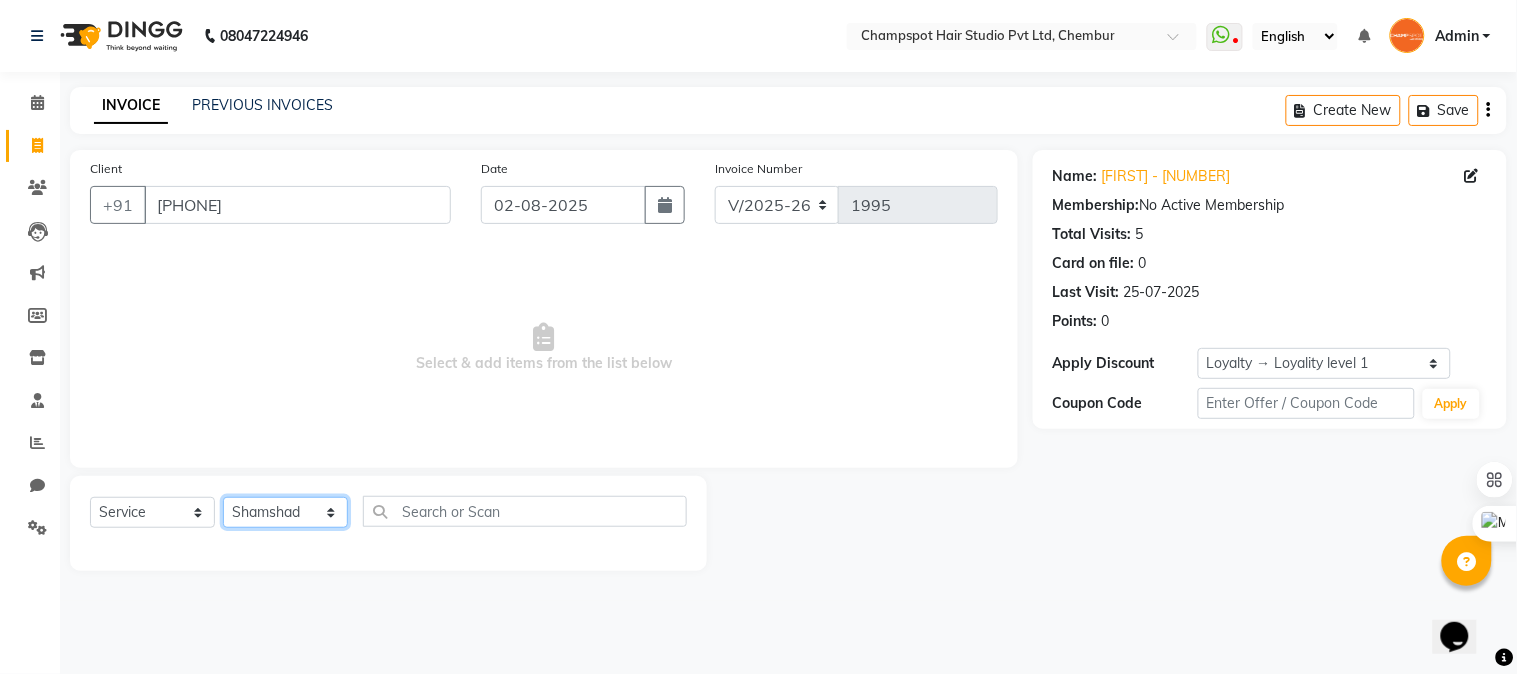 click on "Select Stylist Admin [FIRST] [FIRST] [FIRST] [FIRST] [FIRST] [FIRST] 	[FIRST] [FIRST] [FIRST] [FIRST] [FIRST]" 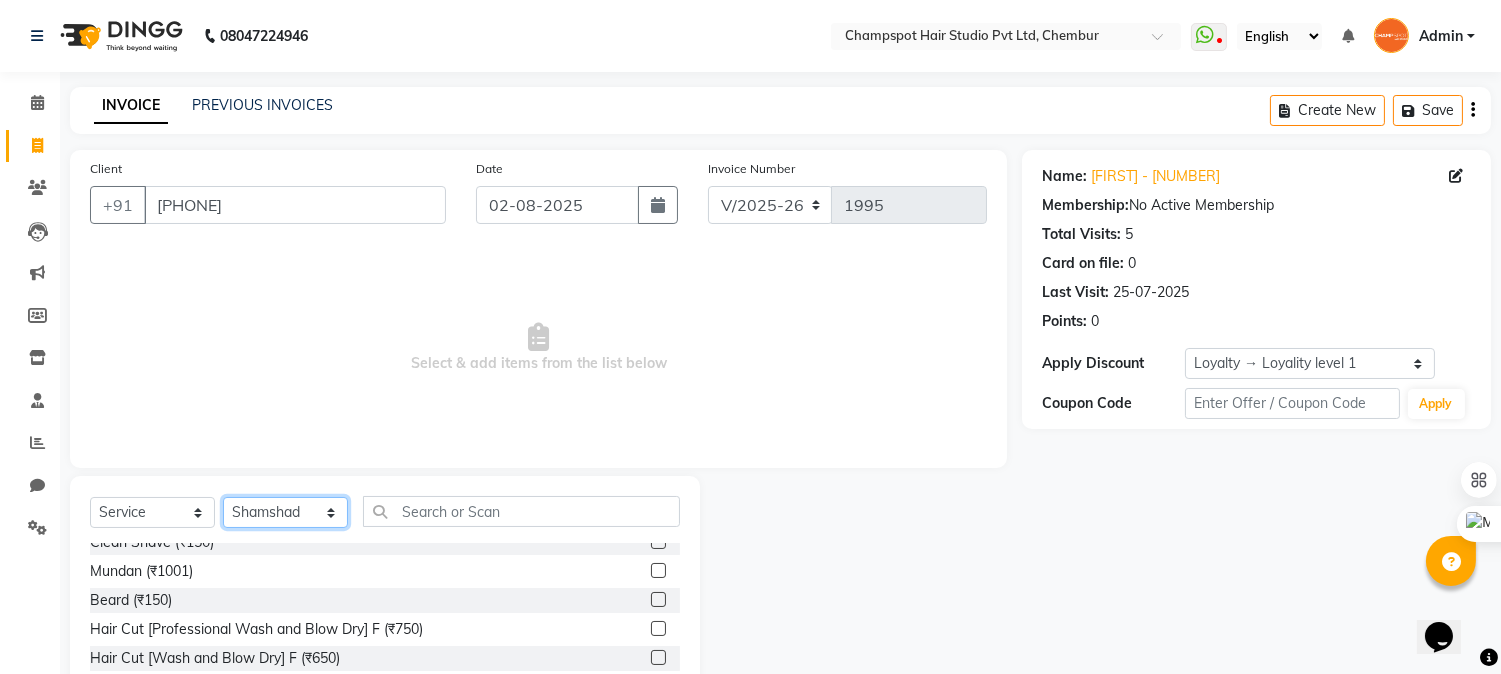 scroll, scrollTop: 222, scrollLeft: 0, axis: vertical 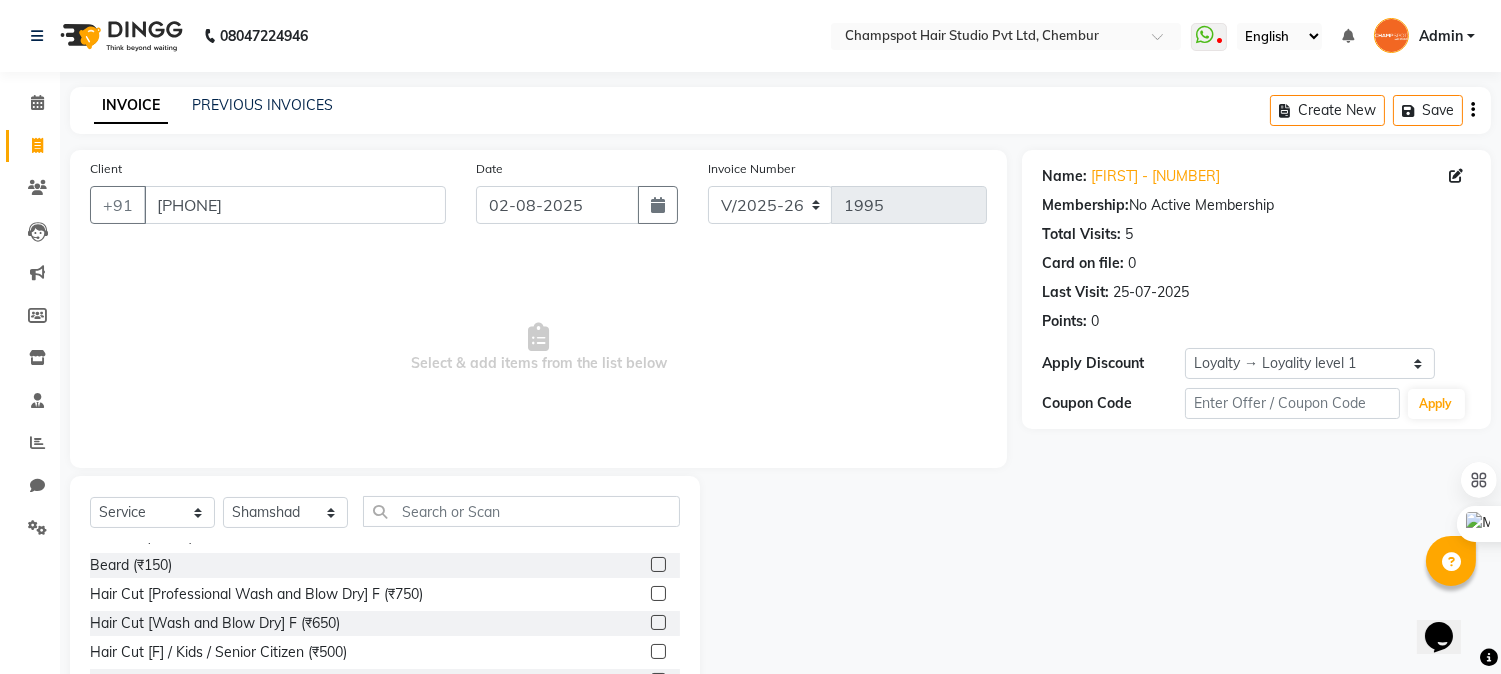 click on "Beard (₹150)" 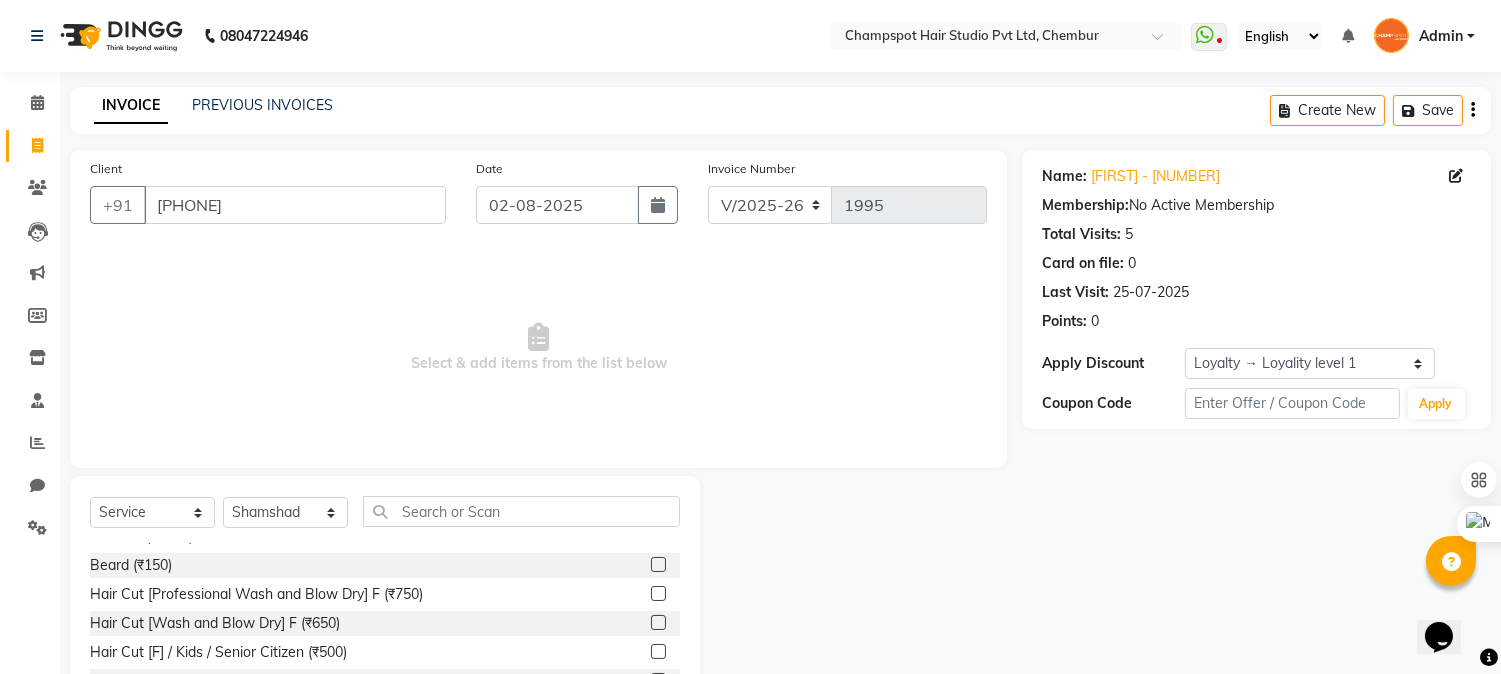 click on "Beard (₹150)" 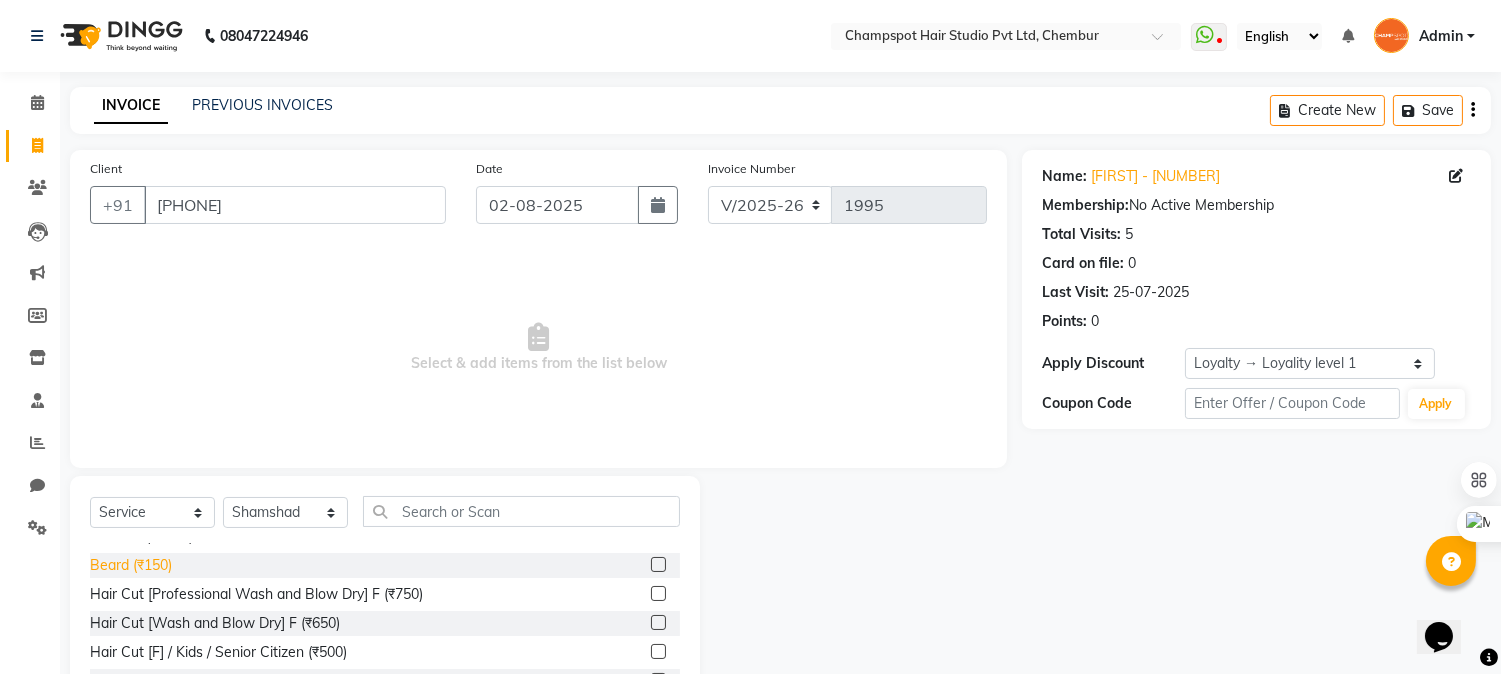click on "Beard (₹150)" 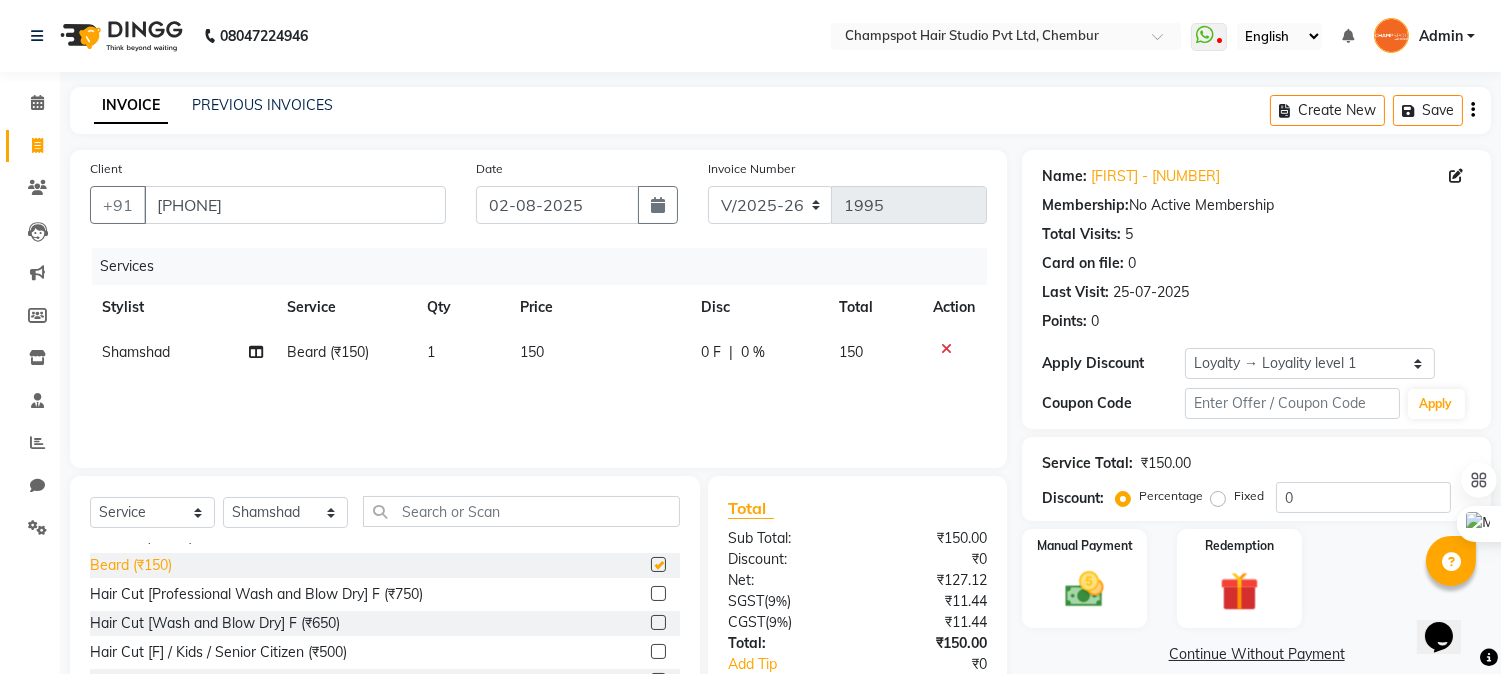 checkbox on "false" 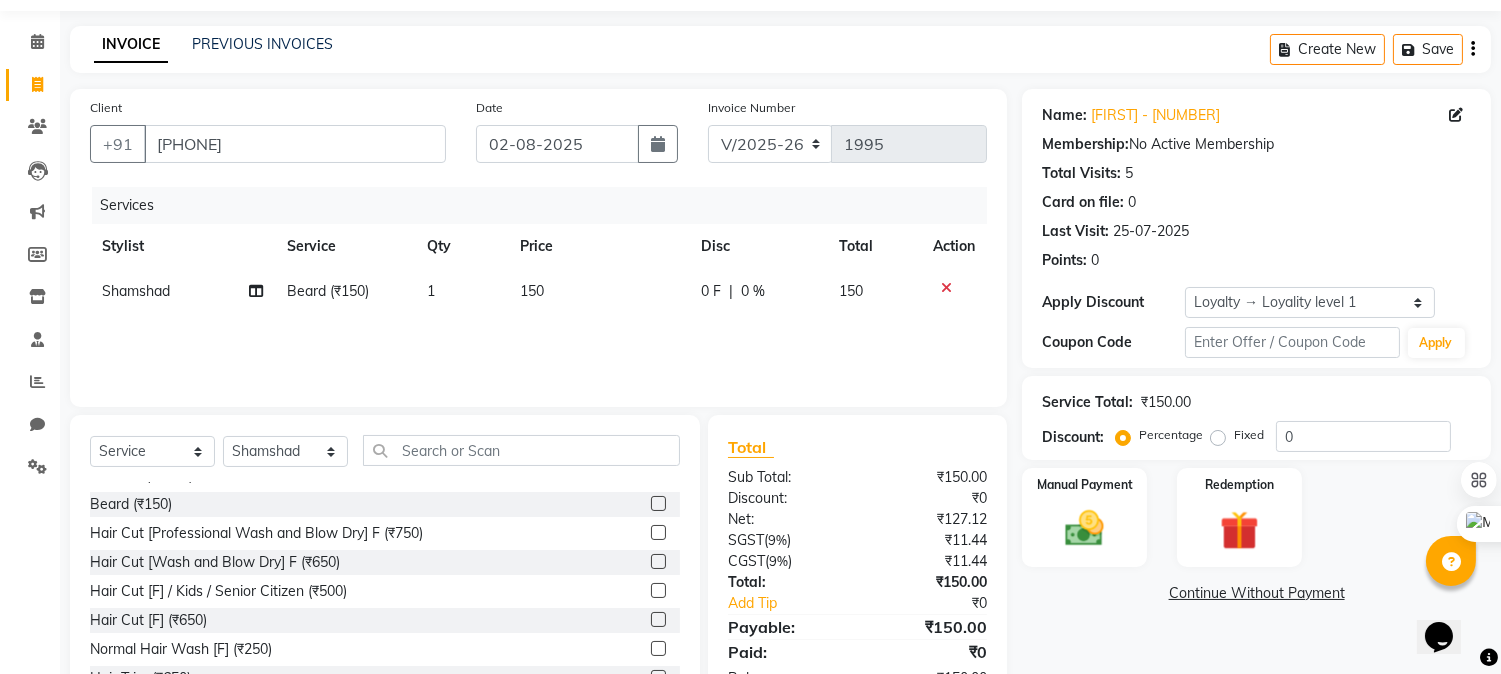 scroll, scrollTop: 126, scrollLeft: 0, axis: vertical 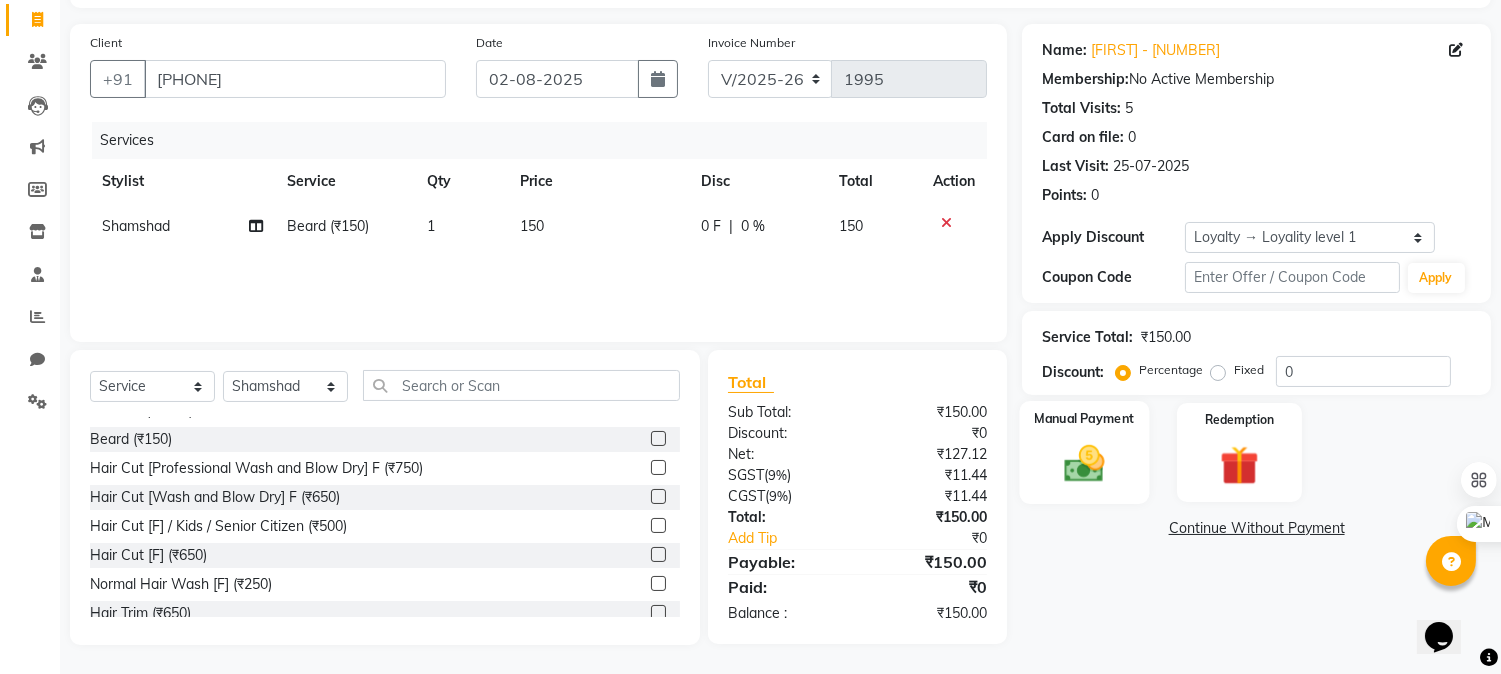 click 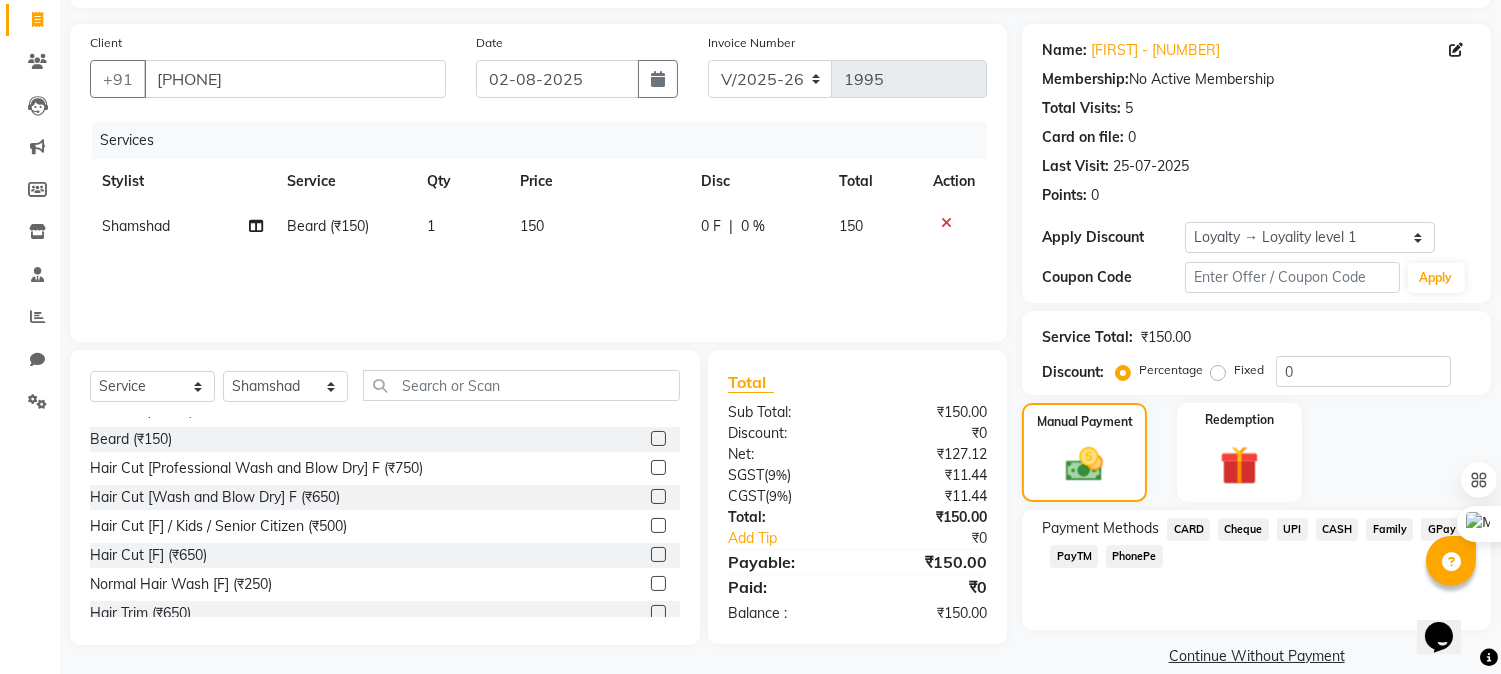 click on "CASH" 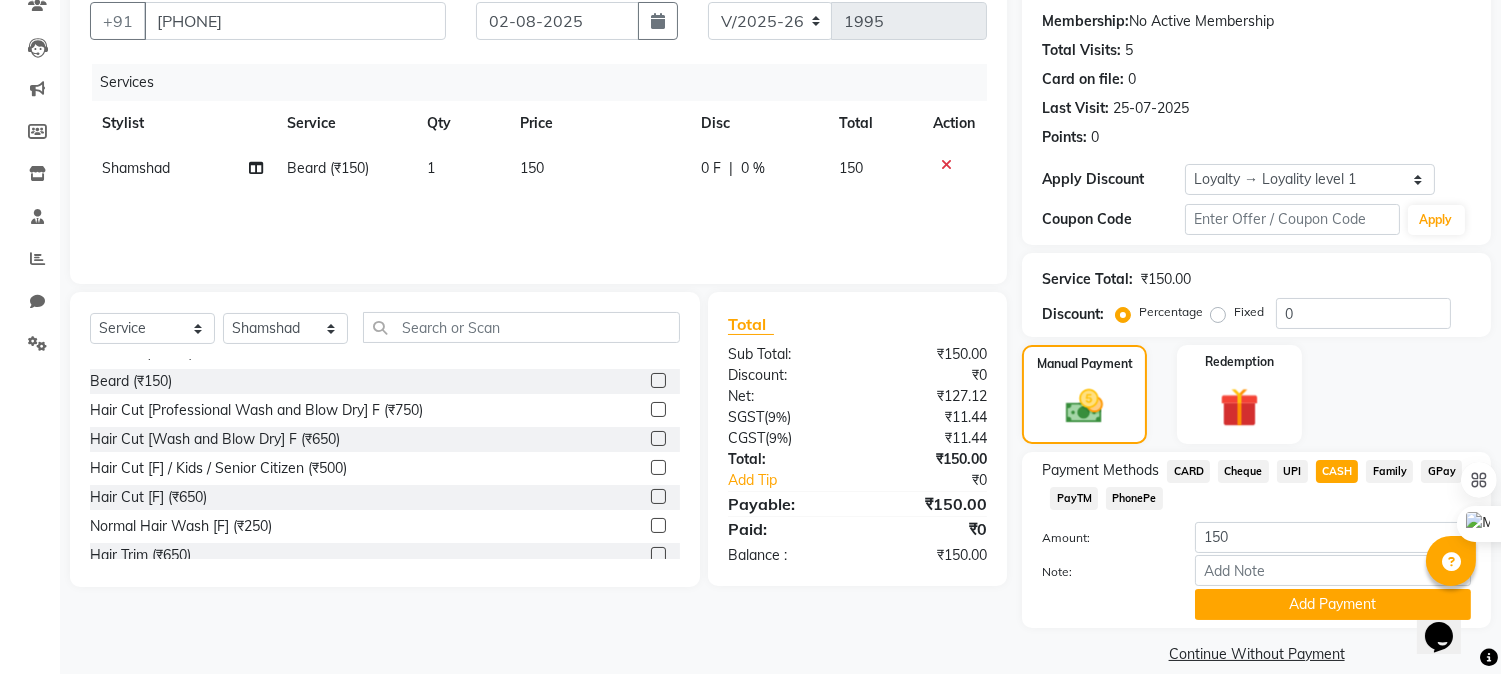 scroll, scrollTop: 208, scrollLeft: 0, axis: vertical 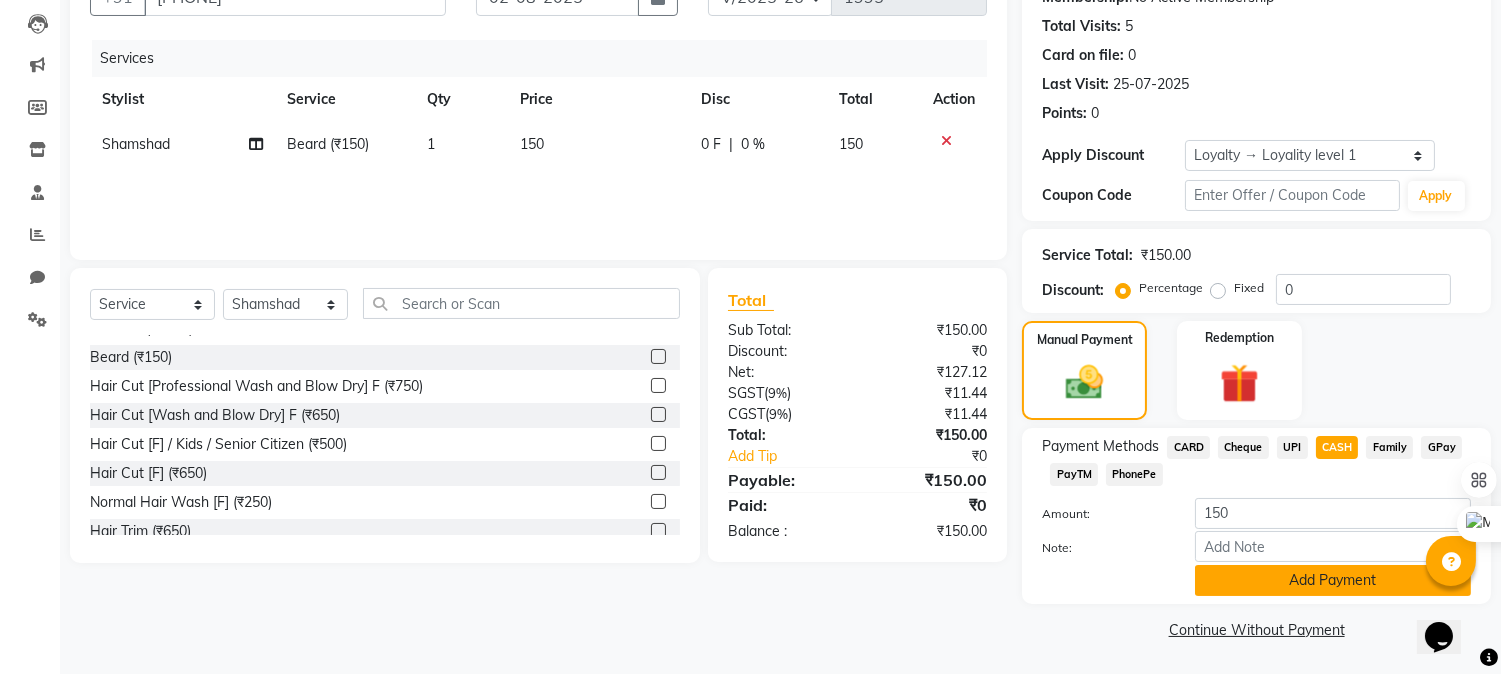 click on "Add Payment" 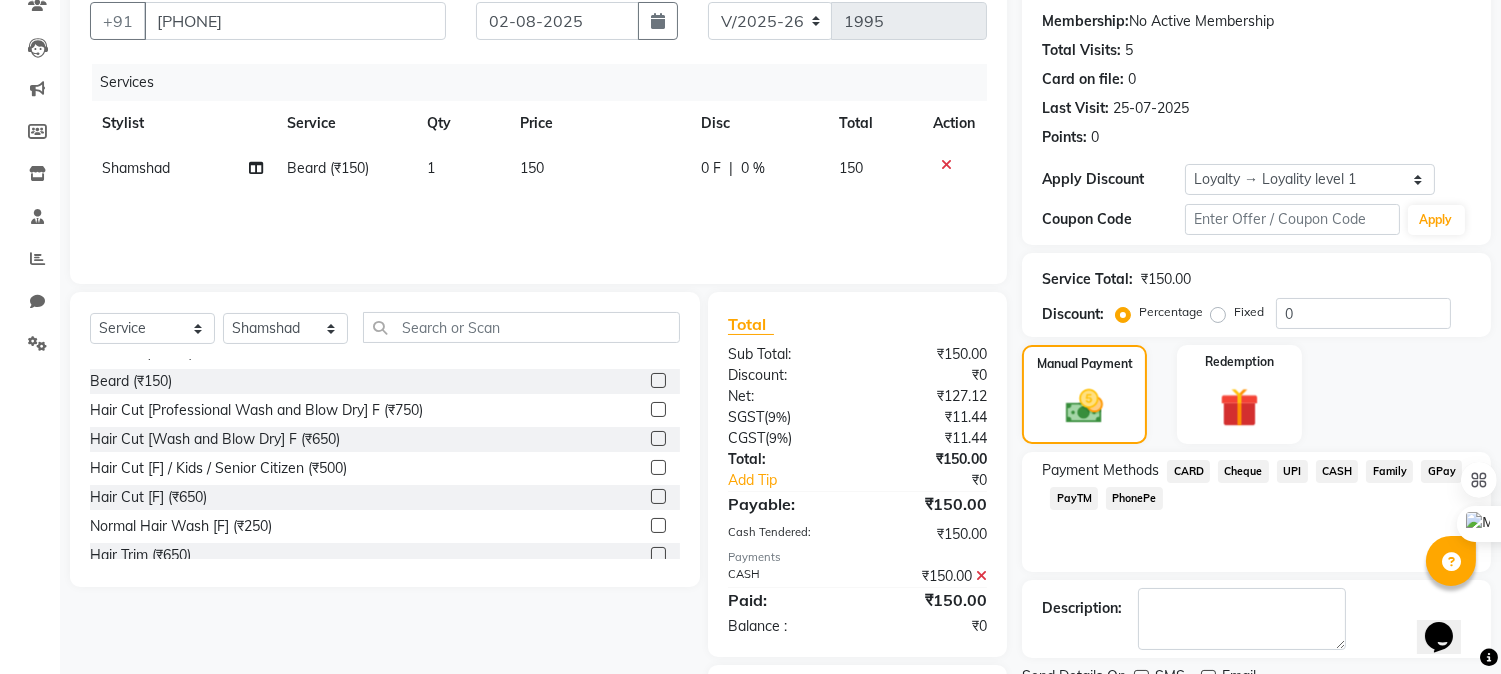 scroll, scrollTop: 295, scrollLeft: 0, axis: vertical 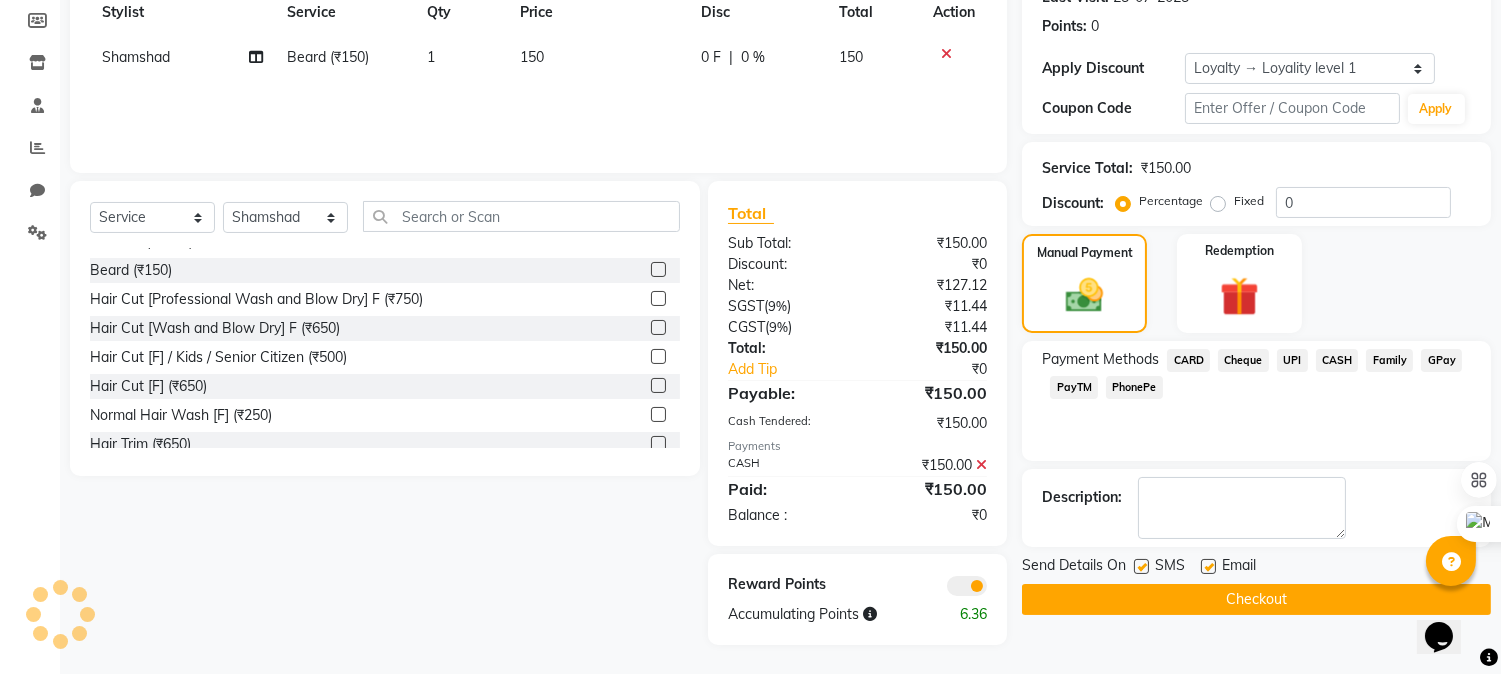 click on "CASH" 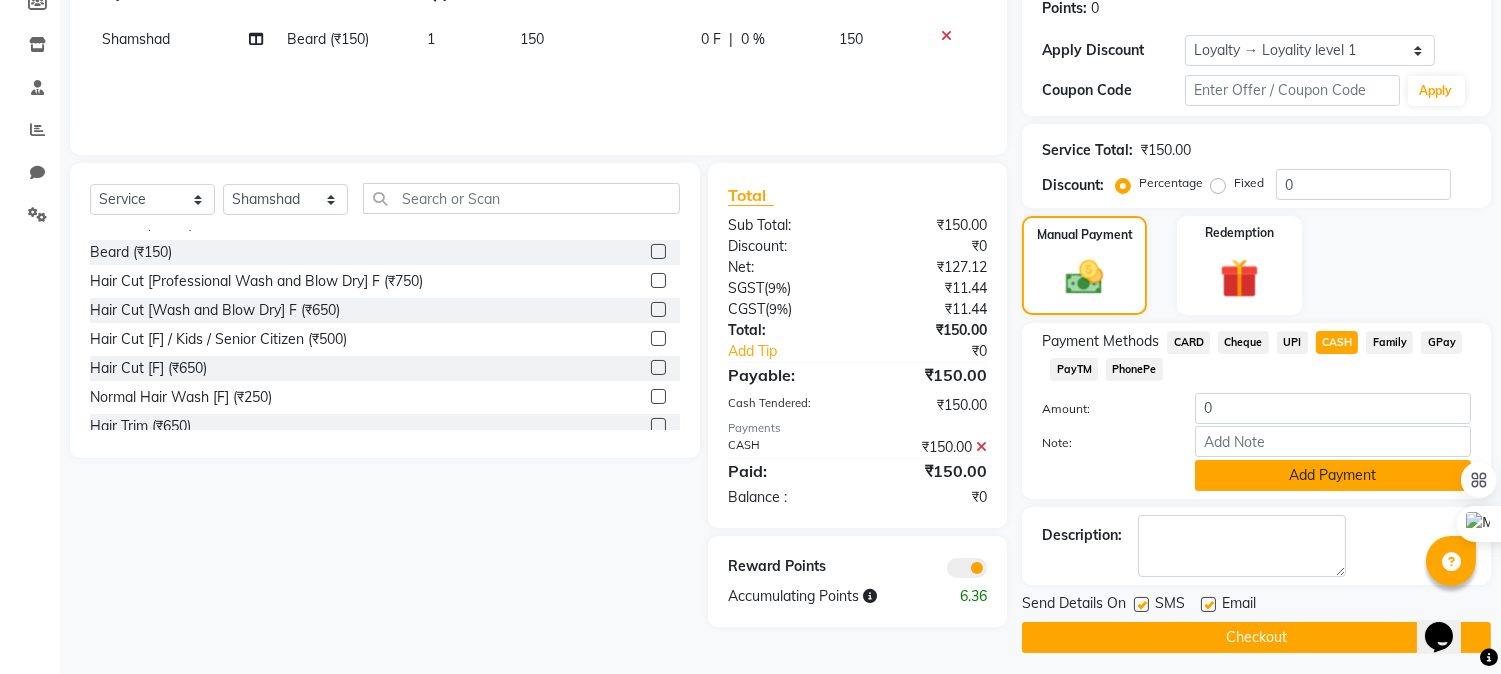 scroll, scrollTop: 322, scrollLeft: 0, axis: vertical 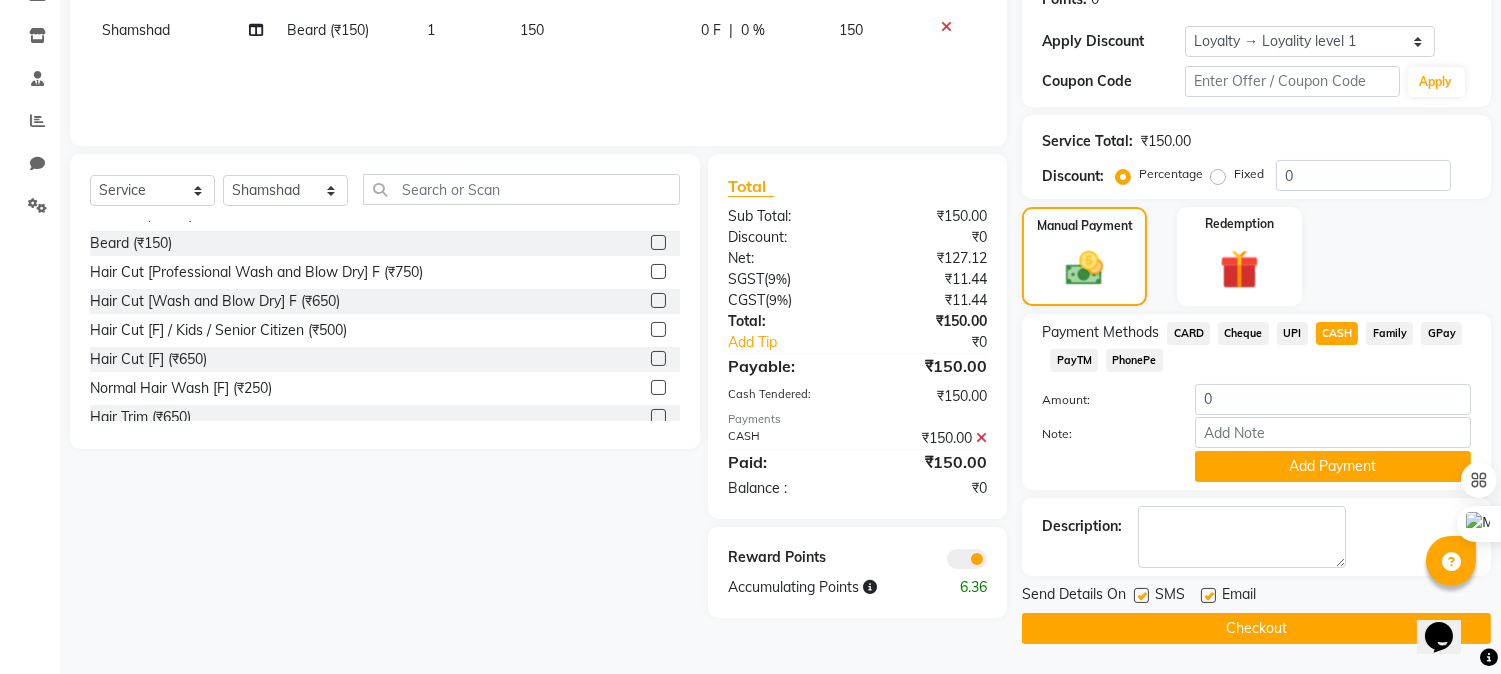 click on "Checkout" 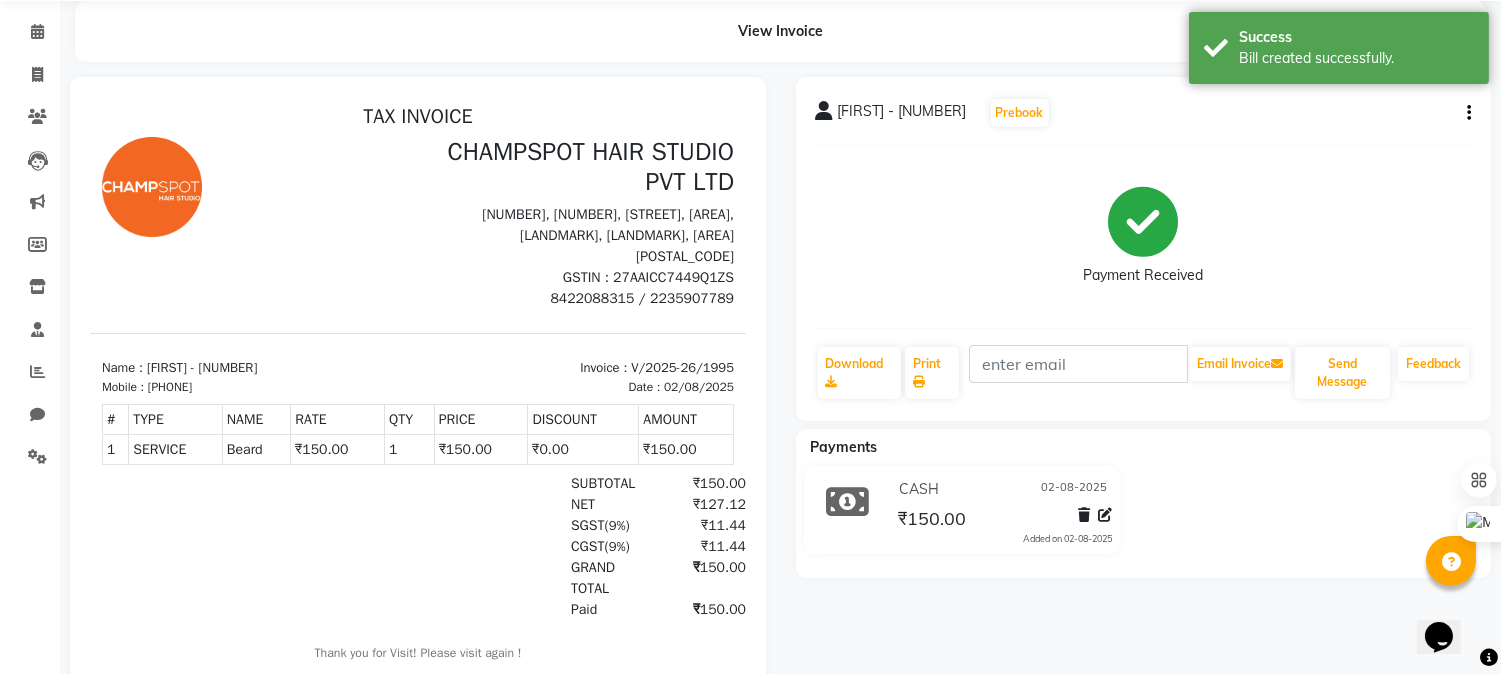 scroll, scrollTop: 0, scrollLeft: 0, axis: both 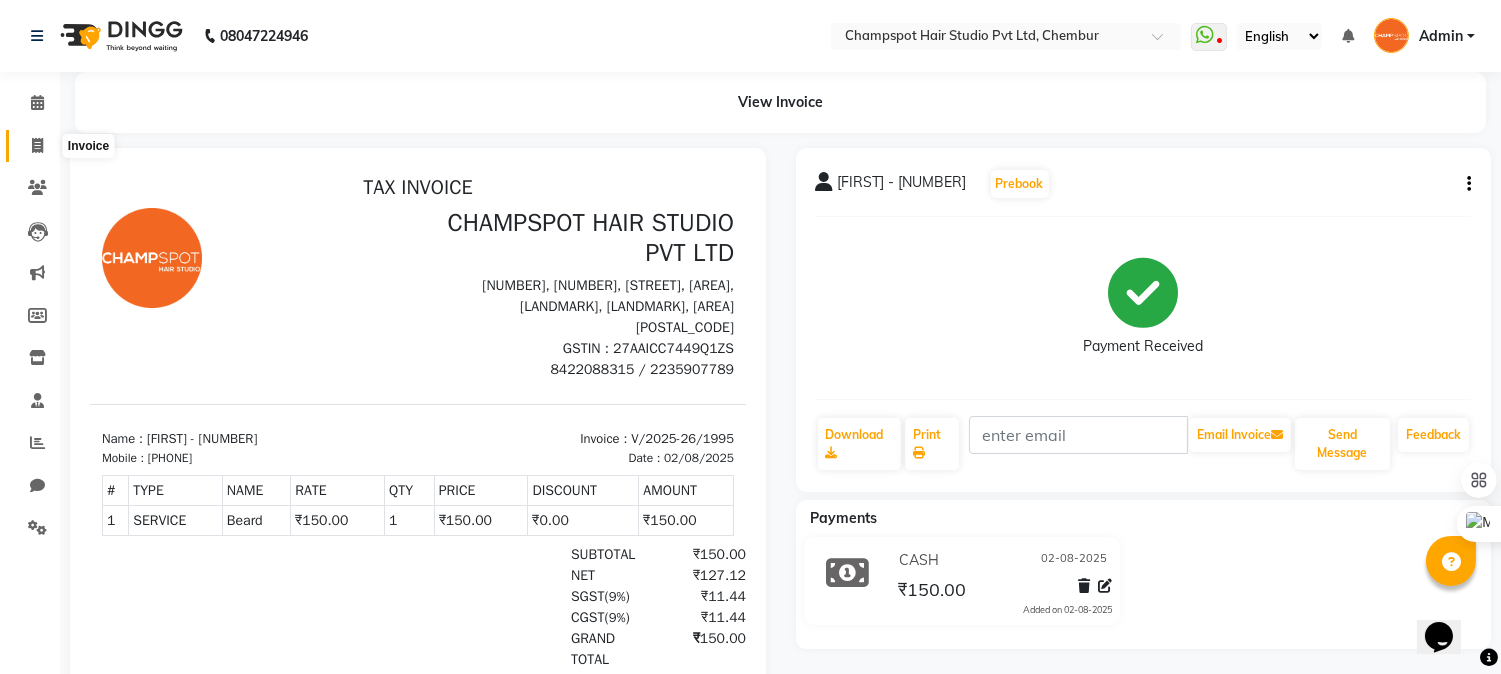 click 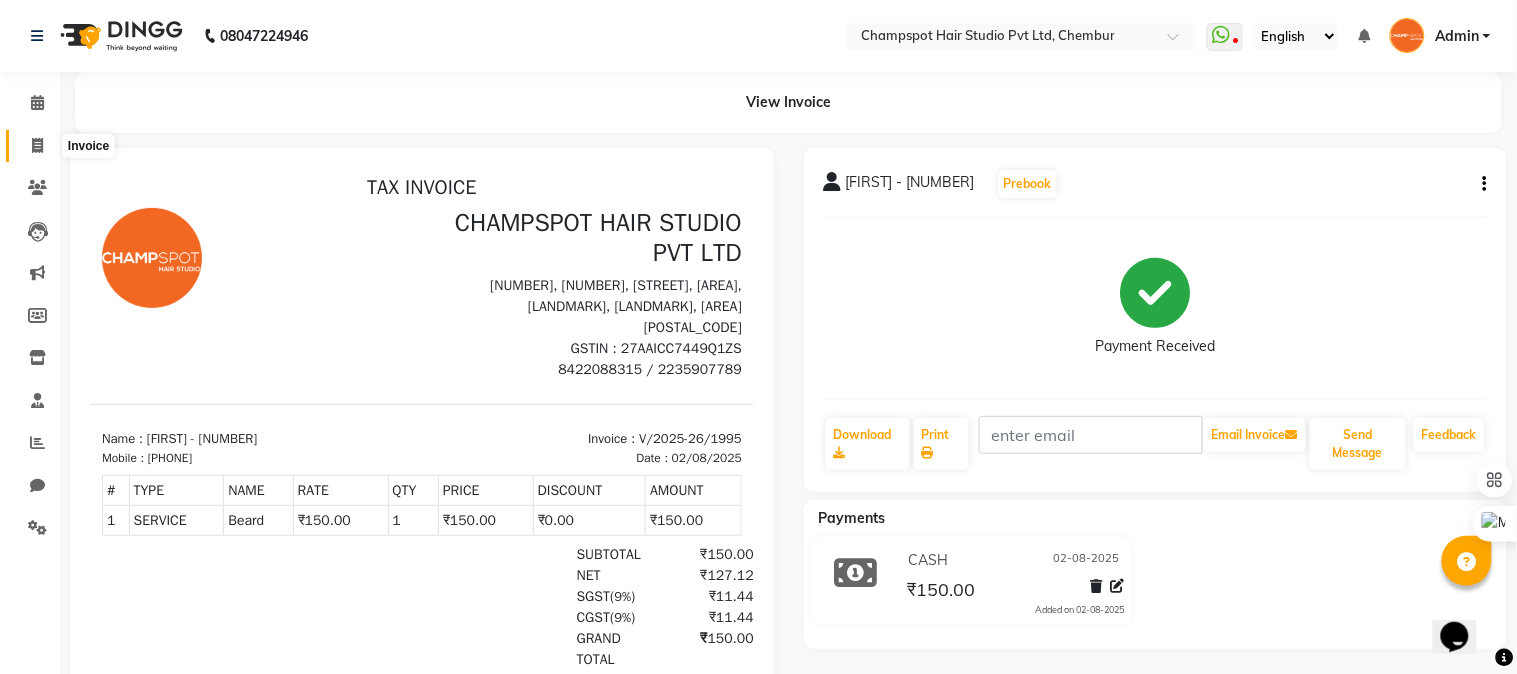 select on "7690" 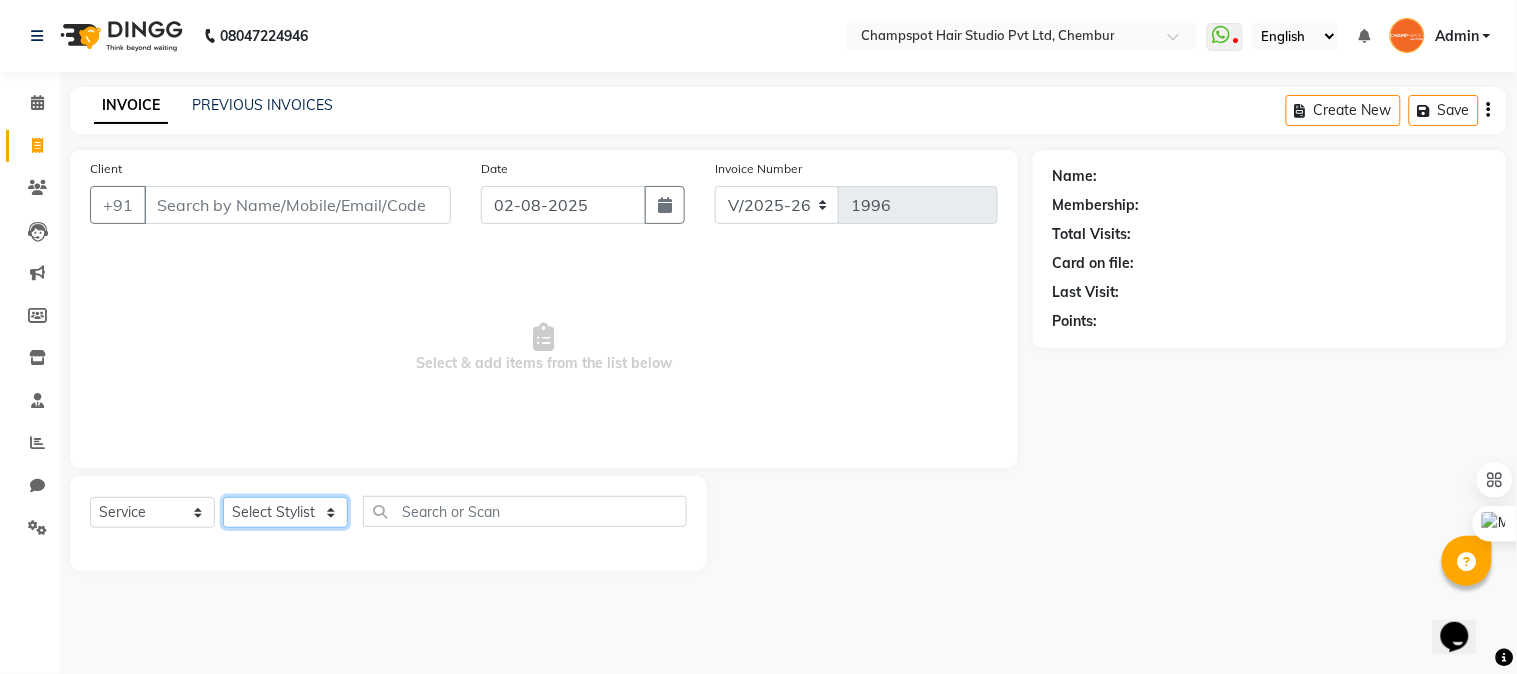 click on "Select Stylist Admin [FIRST] [FIRST] [FIRST] [FIRST] [FIRST] [FIRST] 	[FIRST] [FIRST] [FIRST] [FIRST] [FIRST]" 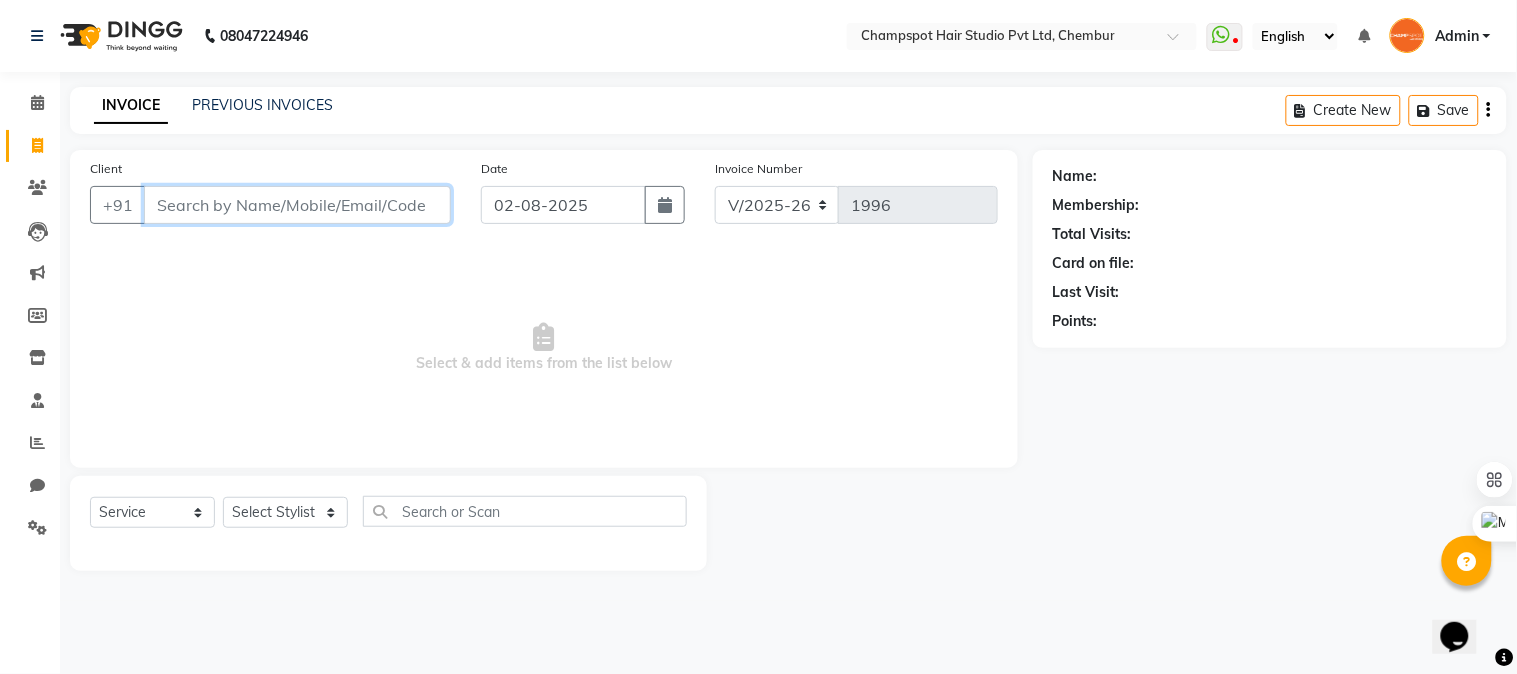 click on "Client" at bounding box center [297, 205] 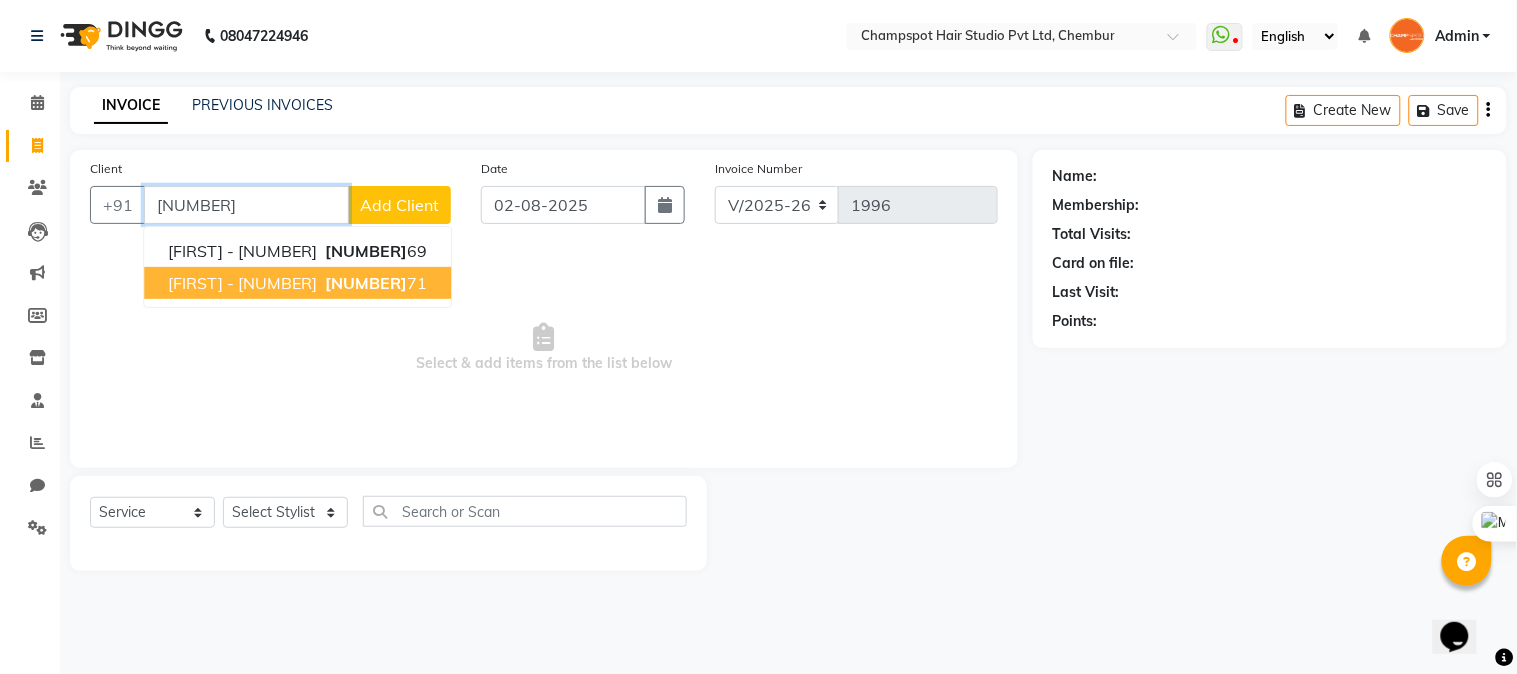 click on "[FIRST] - [NUMBER]" at bounding box center [242, 283] 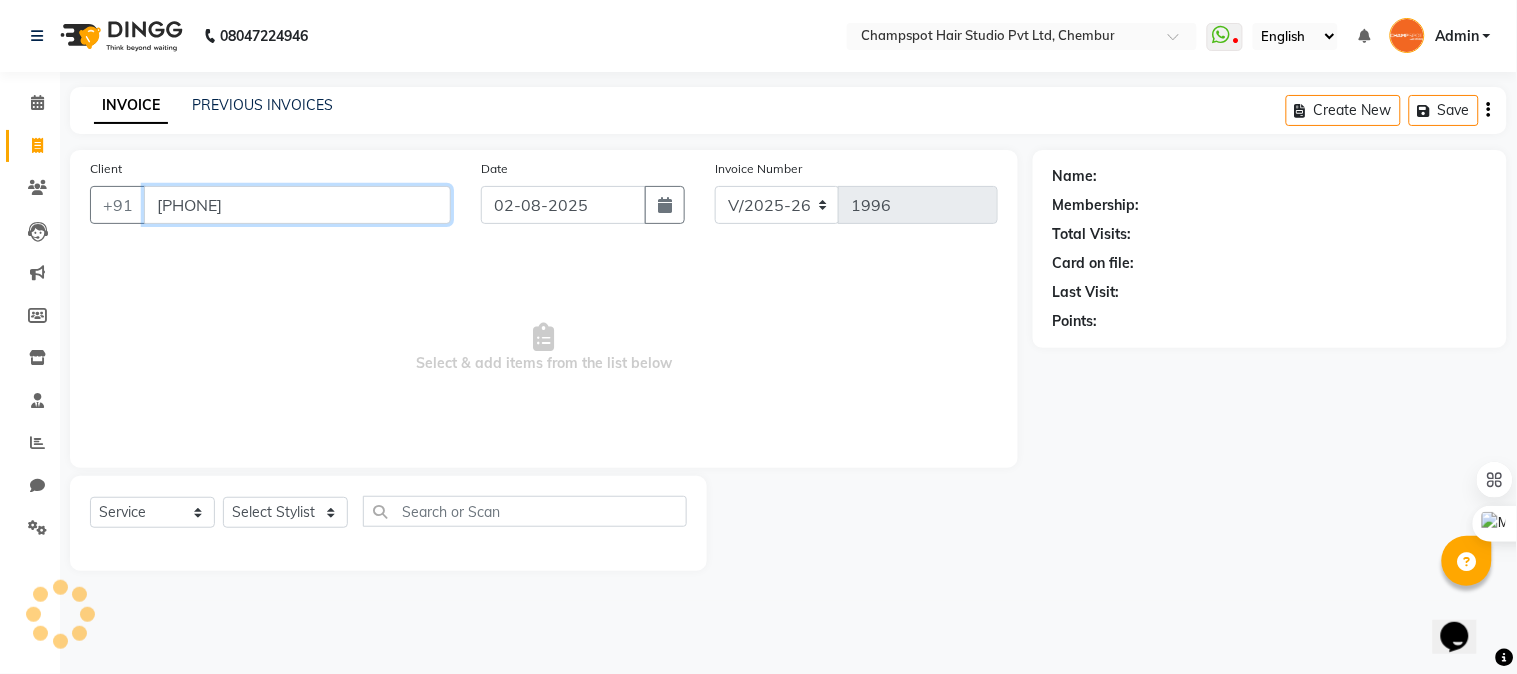 type on "[PHONE]" 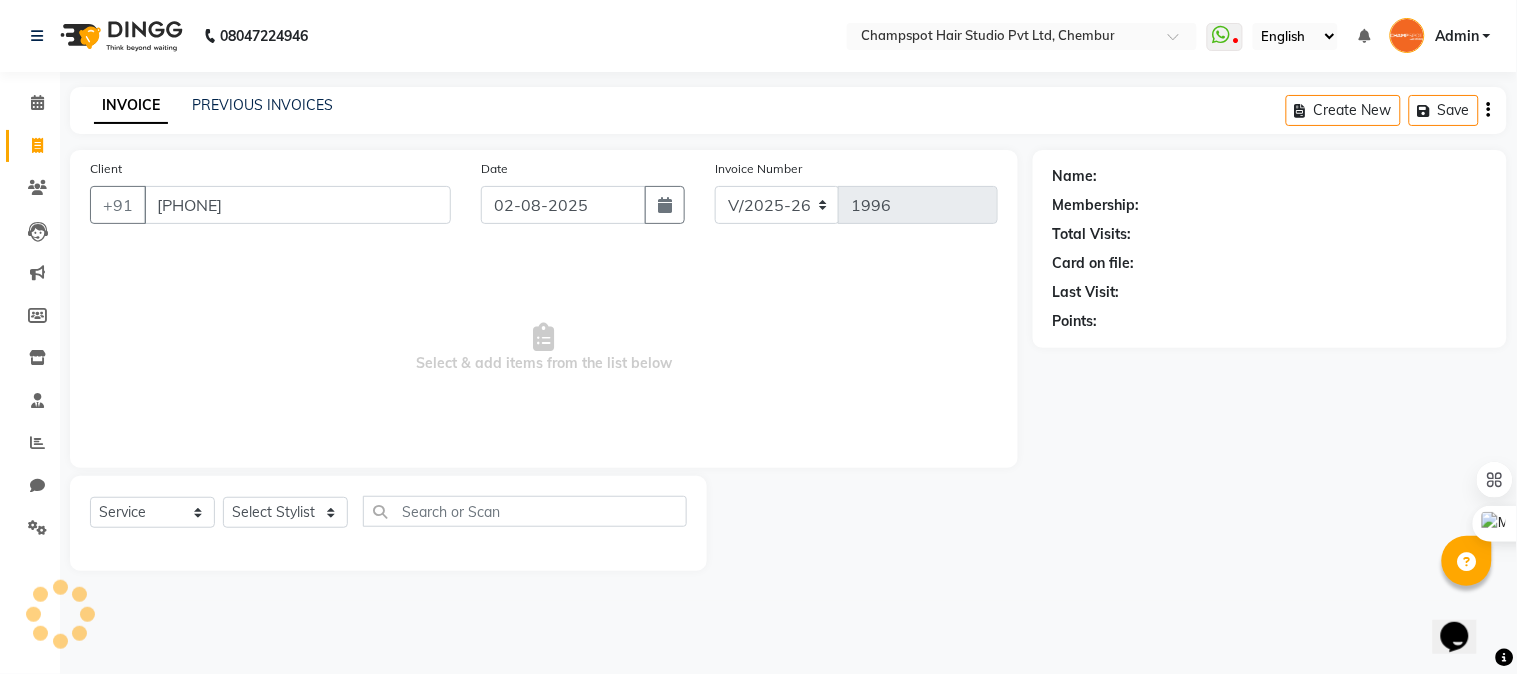 select on "1: Object" 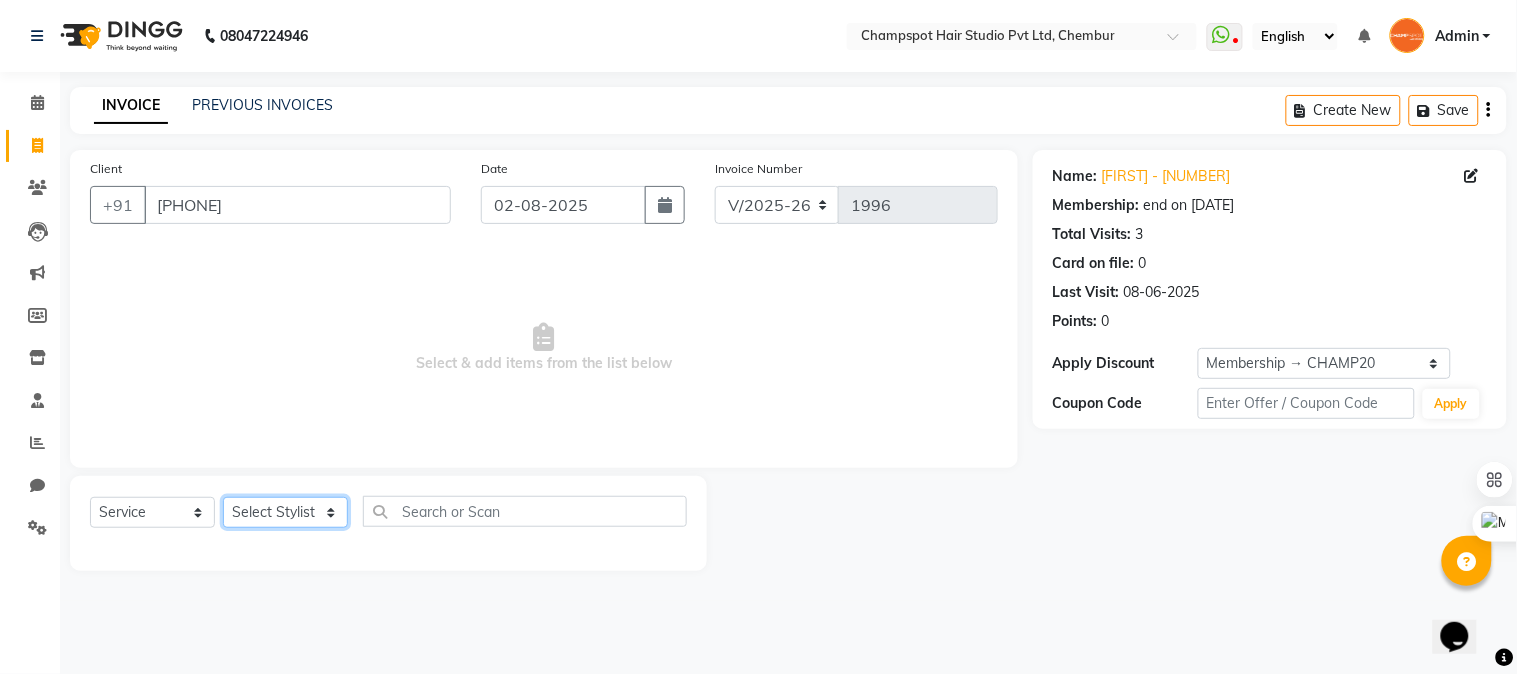 click on "Select Stylist Admin [FIRST] [FIRST] [FIRST] [FIRST] [FIRST] [FIRST] 	[FIRST] [FIRST] [FIRST] [FIRST] [FIRST]" 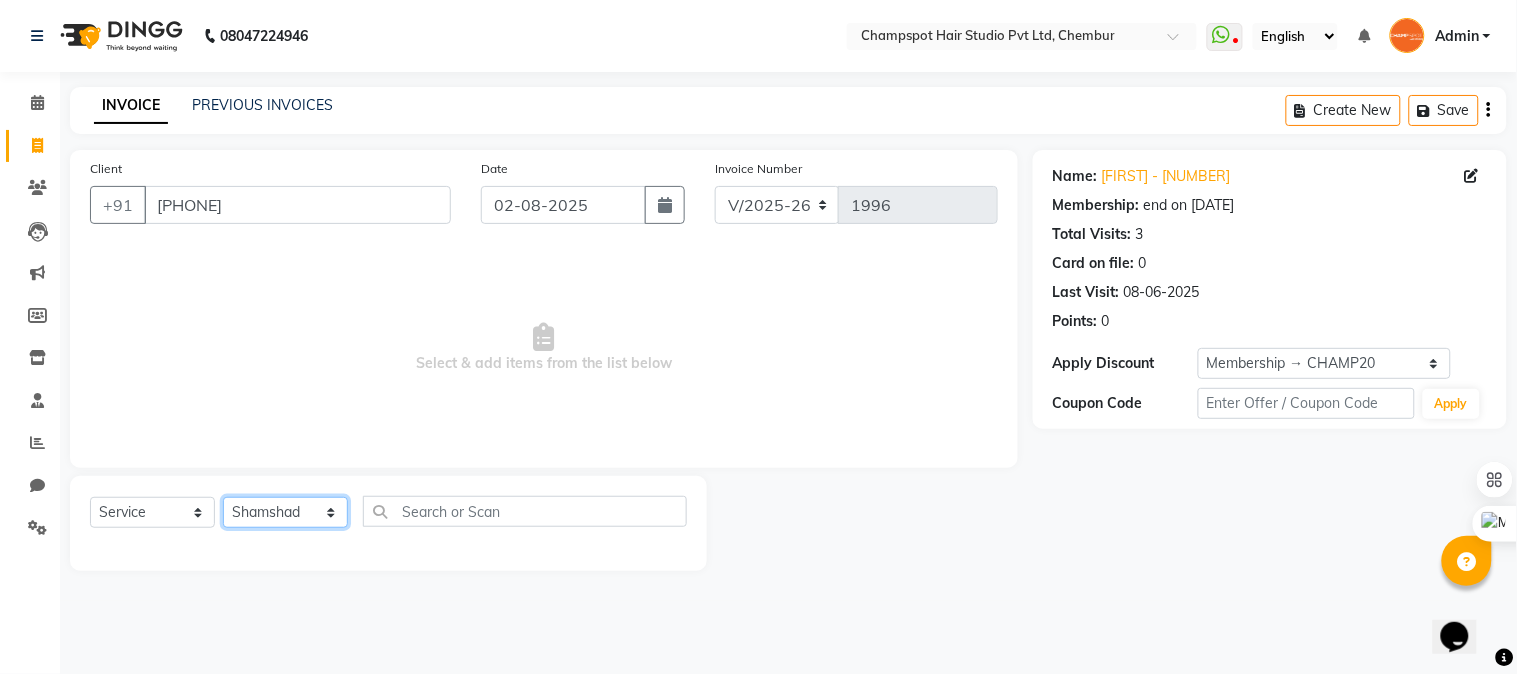 click on "Select Stylist Admin [FIRST] [FIRST] [FIRST] [FIRST] [FIRST] [FIRST] 	[FIRST] [FIRST] [FIRST] [FIRST] [FIRST]" 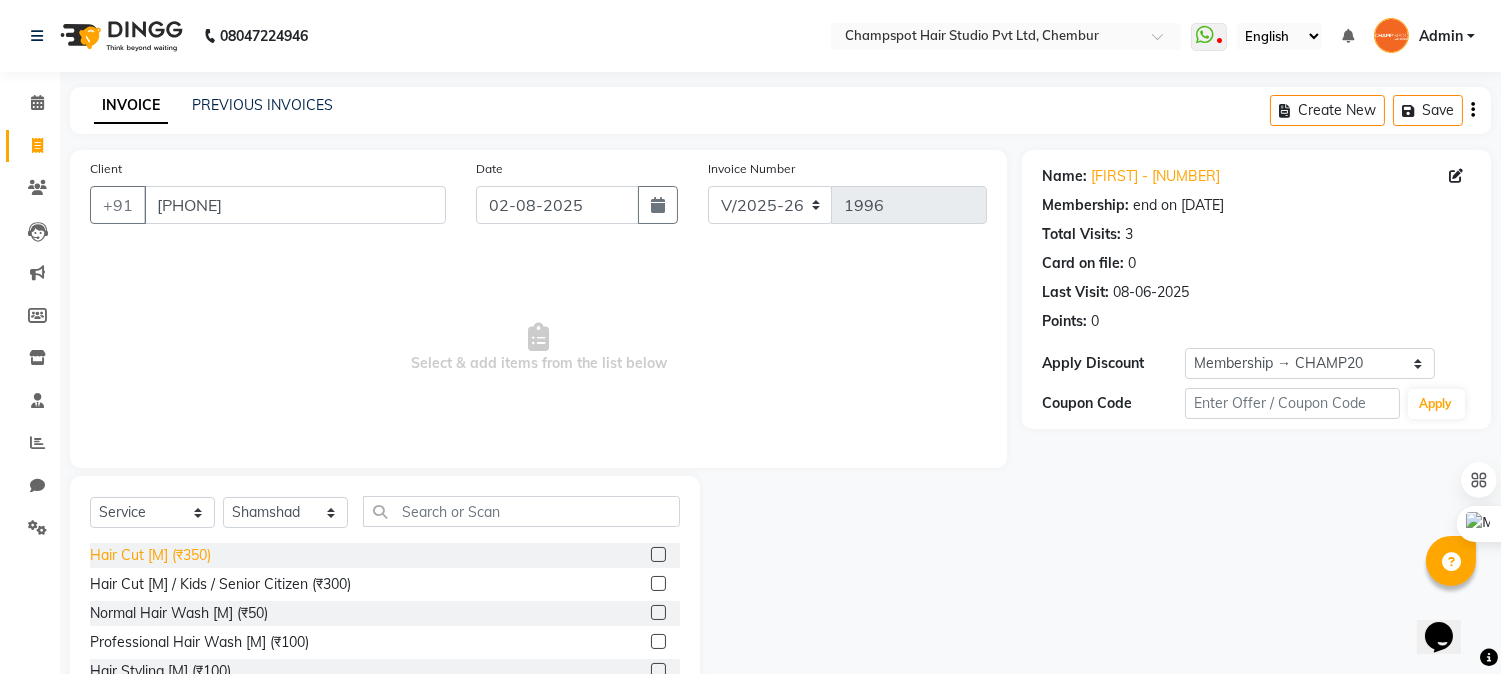click on "Hair Cut [M] (₹350)" 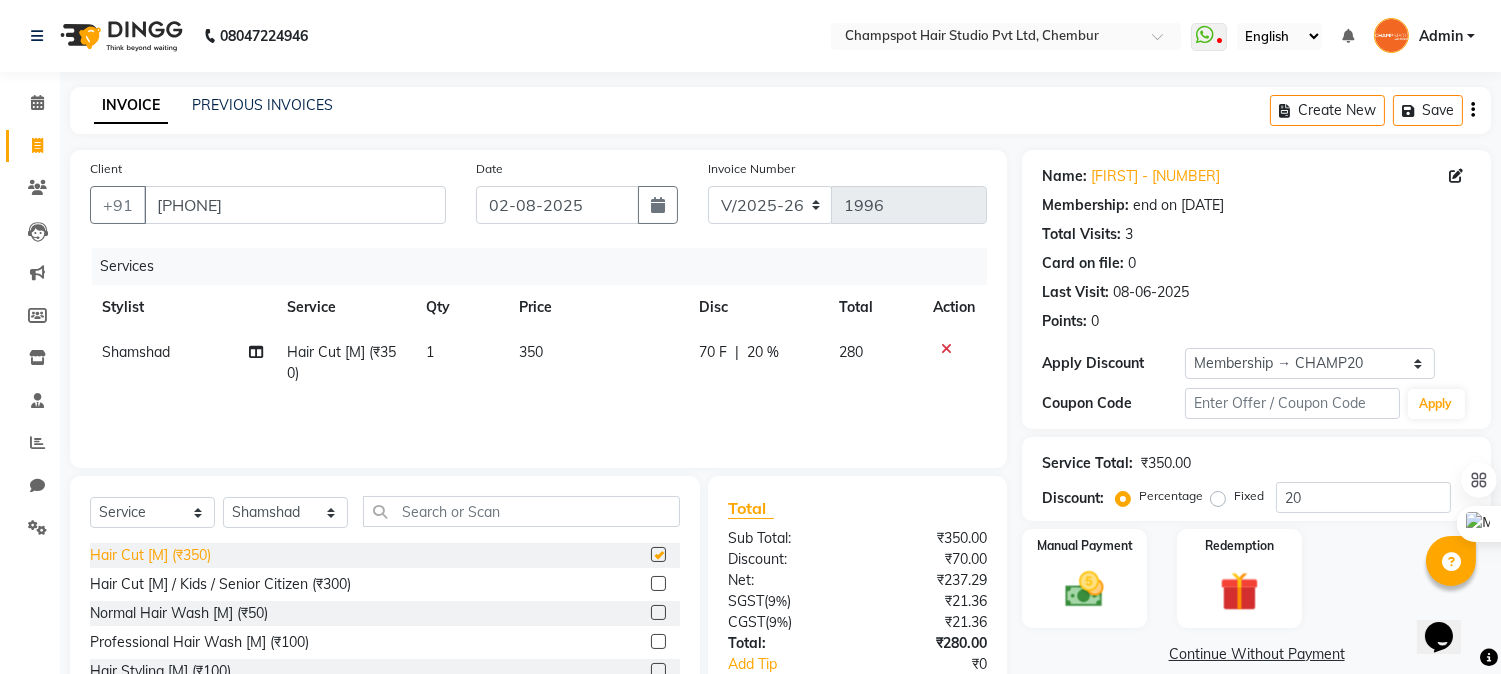 checkbox on "false" 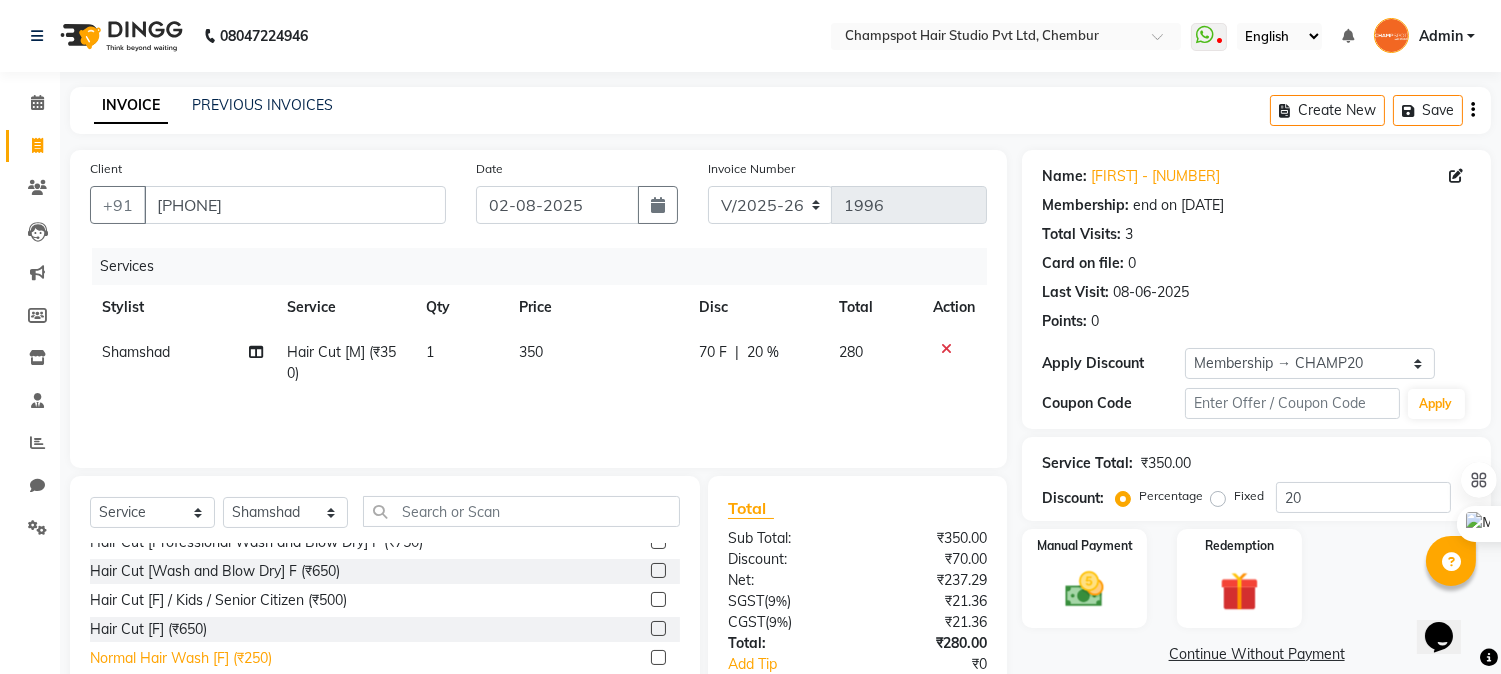 scroll, scrollTop: 222, scrollLeft: 0, axis: vertical 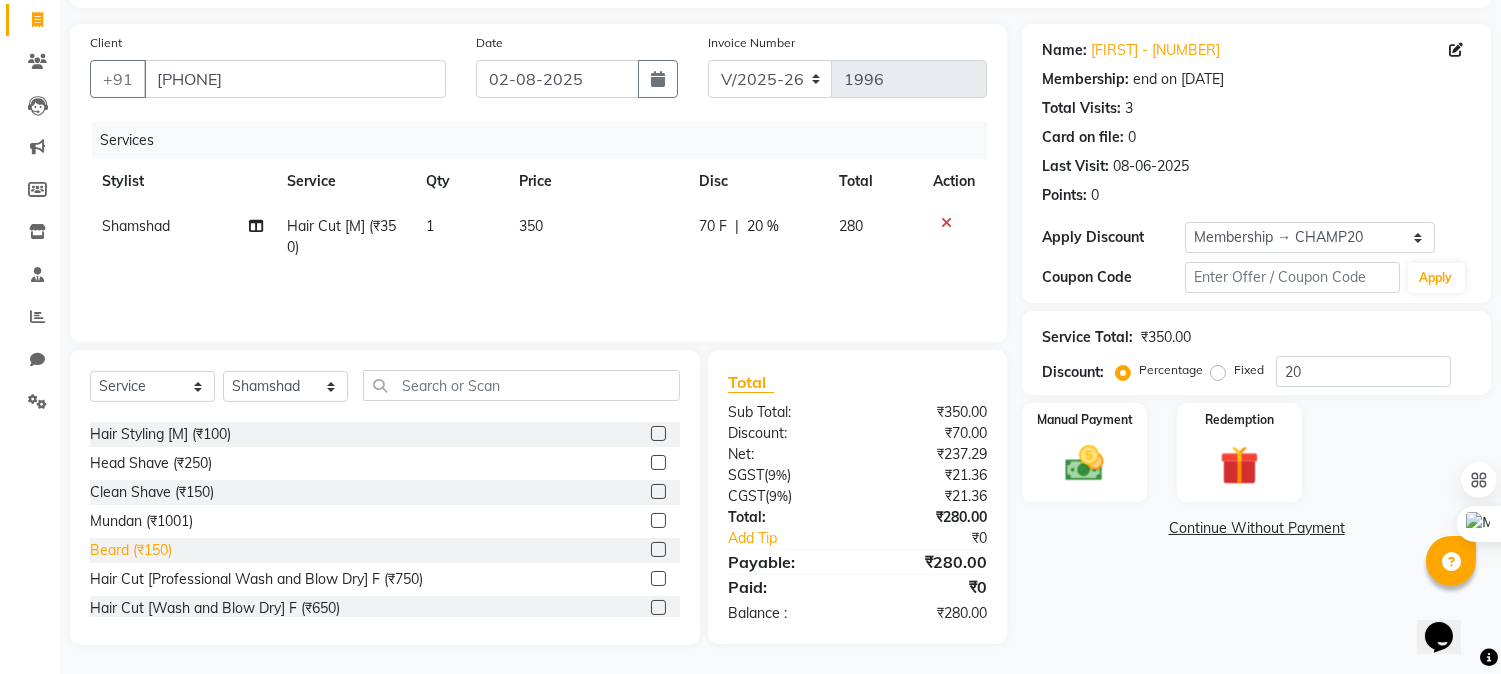 click on "Beard (₹150)" 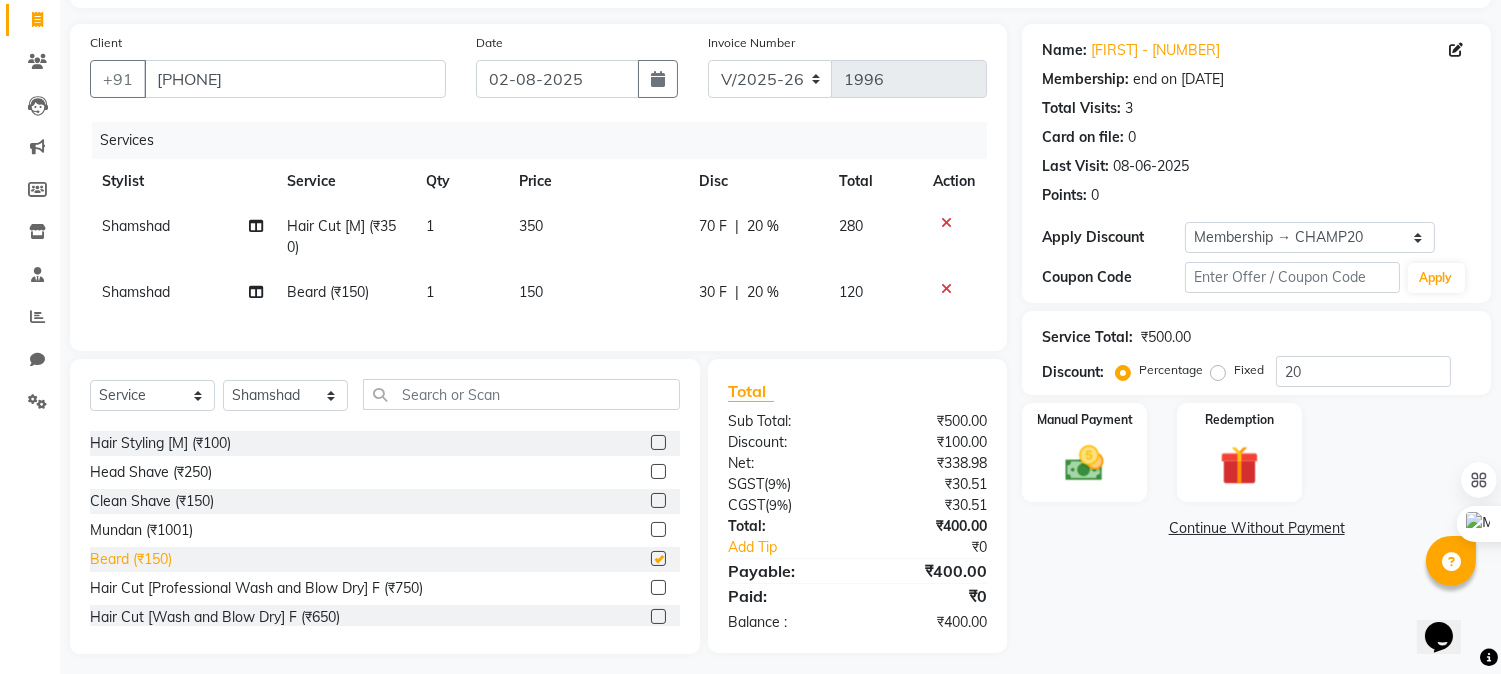 checkbox on "false" 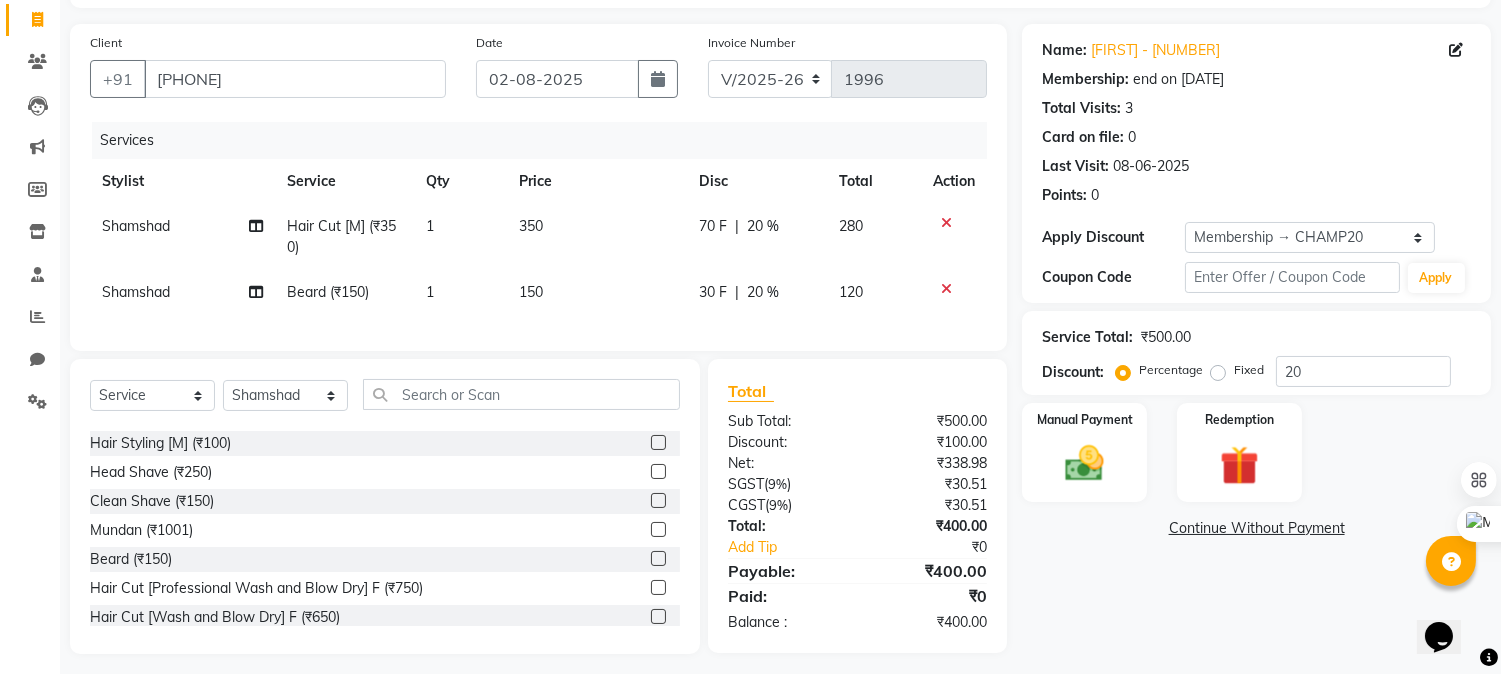 scroll, scrollTop: 0, scrollLeft: 0, axis: both 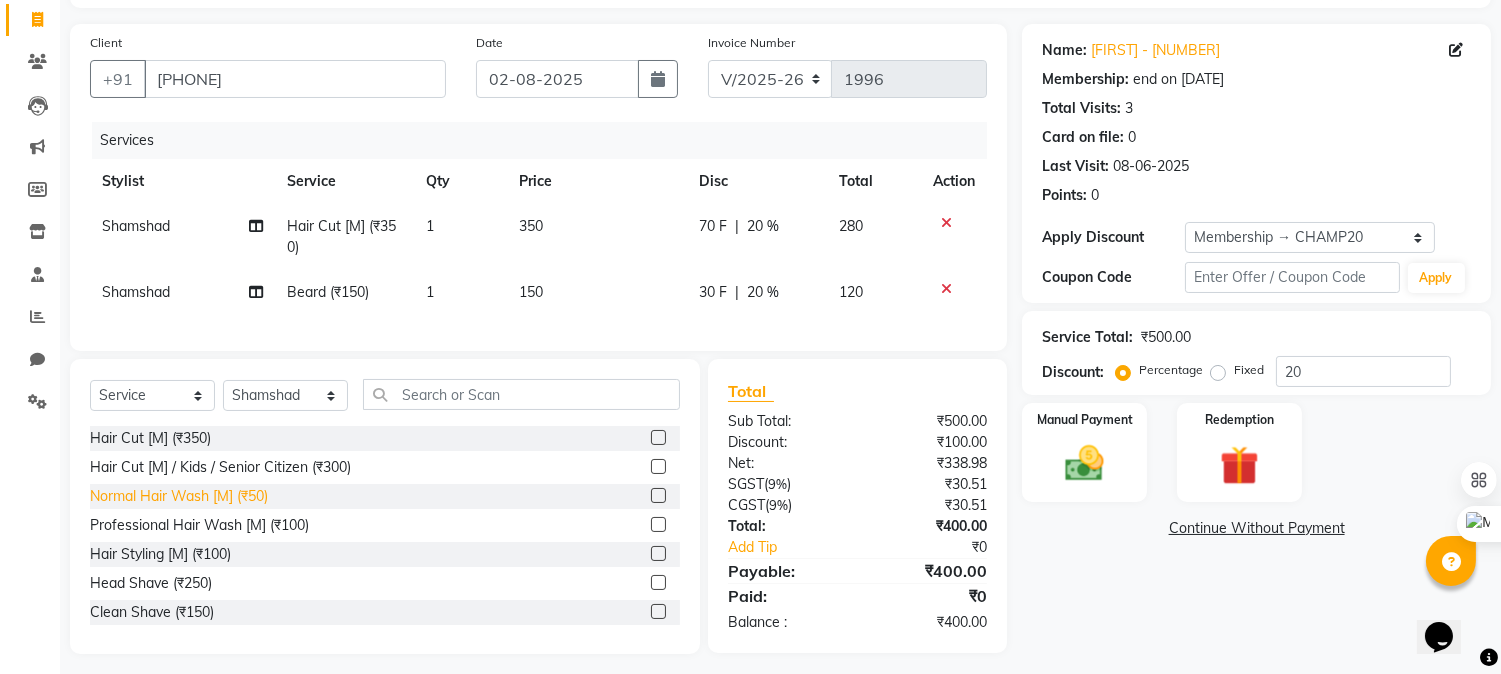 click on "Normal Hair Wash [M] (₹50)" 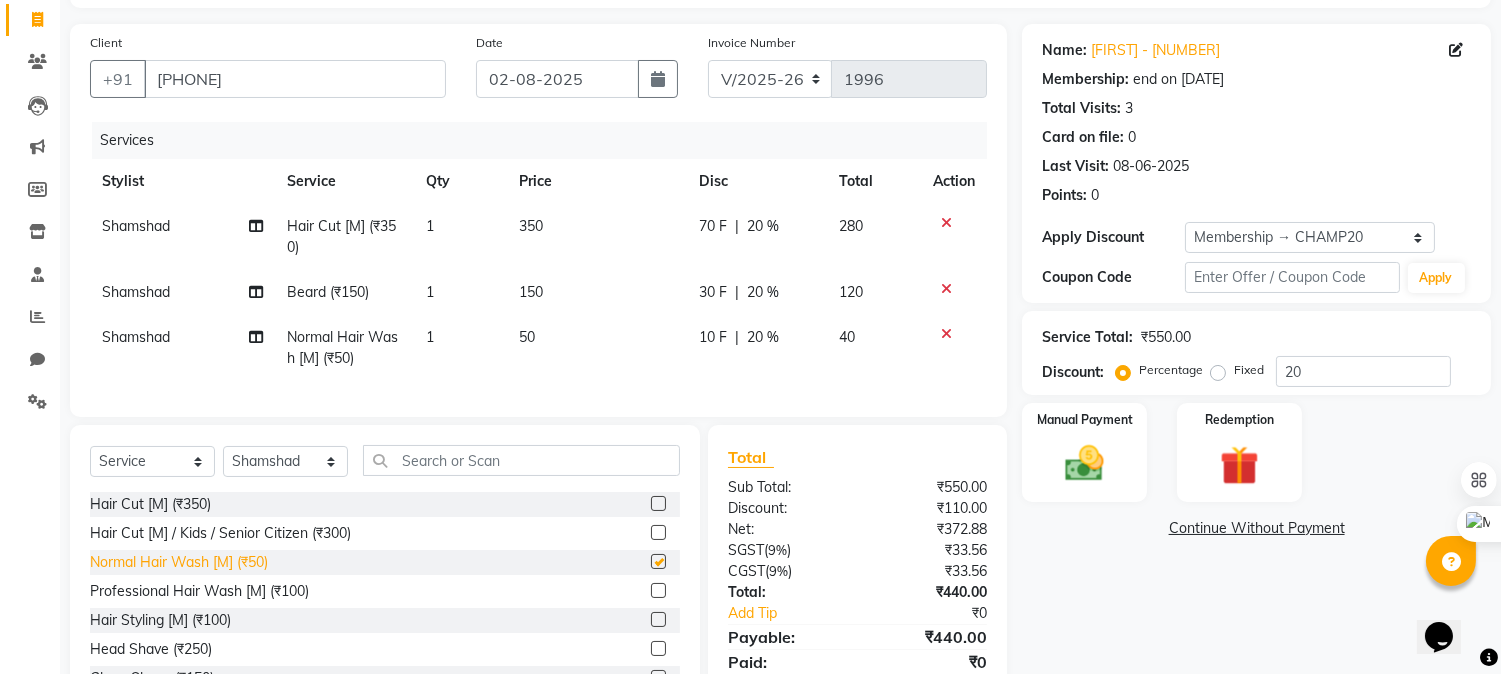 checkbox on "false" 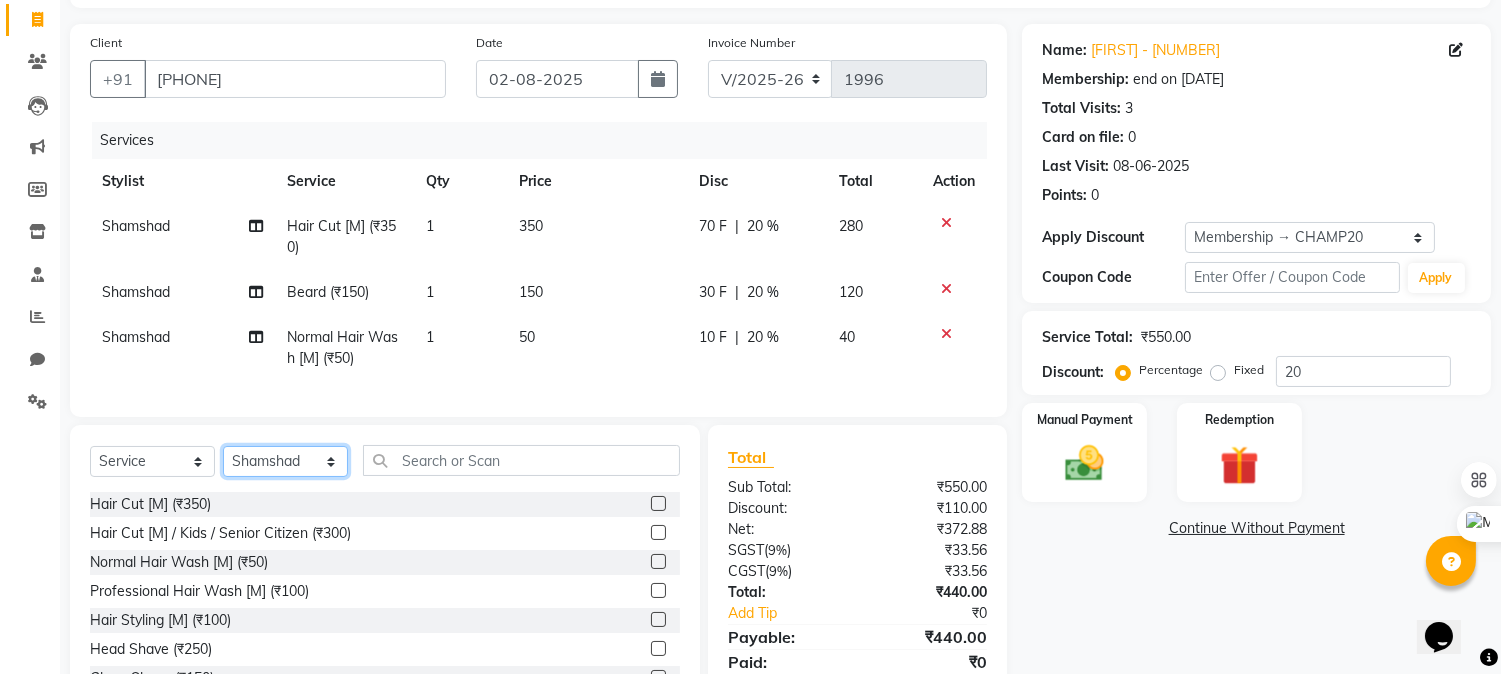 click on "Select Stylist Admin [FIRST] [FIRST] [FIRST] [FIRST] [FIRST] [FIRST] 	[FIRST] [FIRST] [FIRST] [FIRST] [FIRST]" 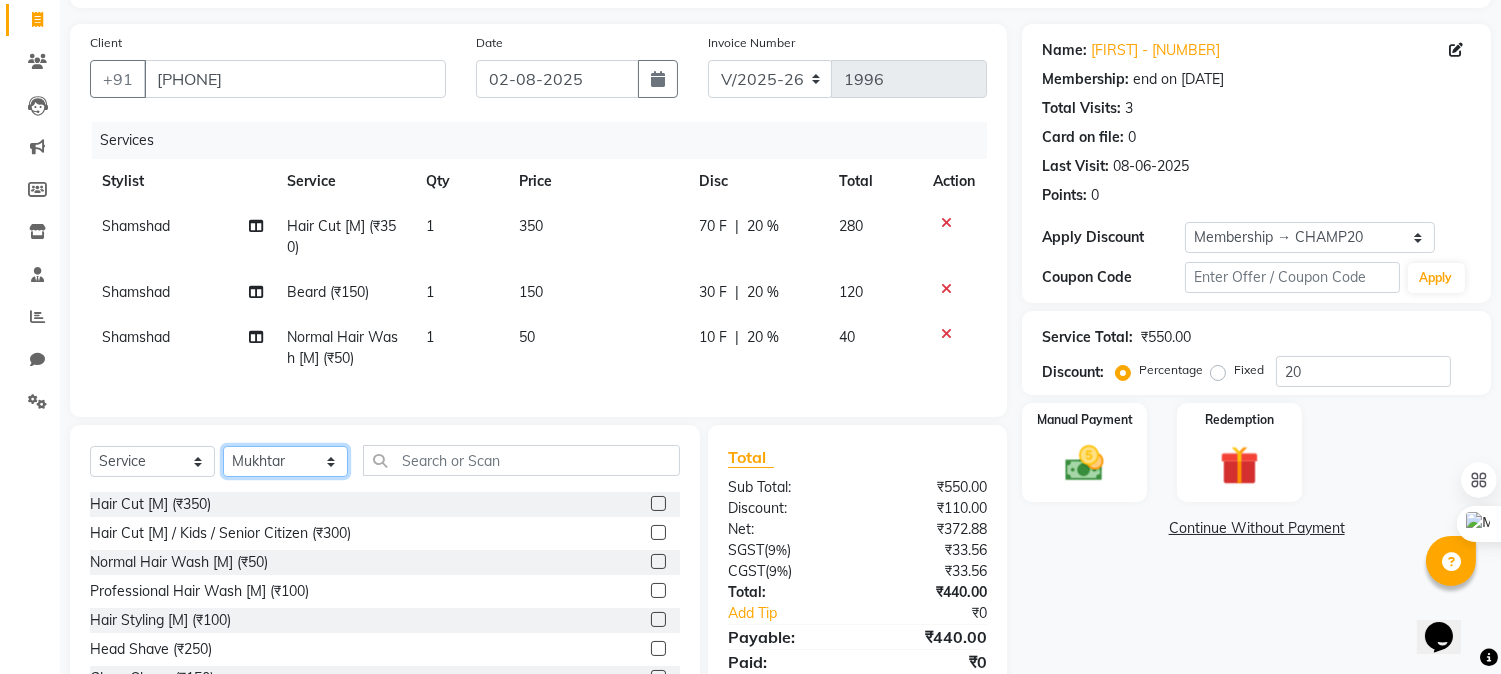 click on "Select Stylist Admin [FIRST] [FIRST] [FIRST] [FIRST] [FIRST] [FIRST] 	[FIRST] [FIRST] [FIRST] [FIRST] [FIRST]" 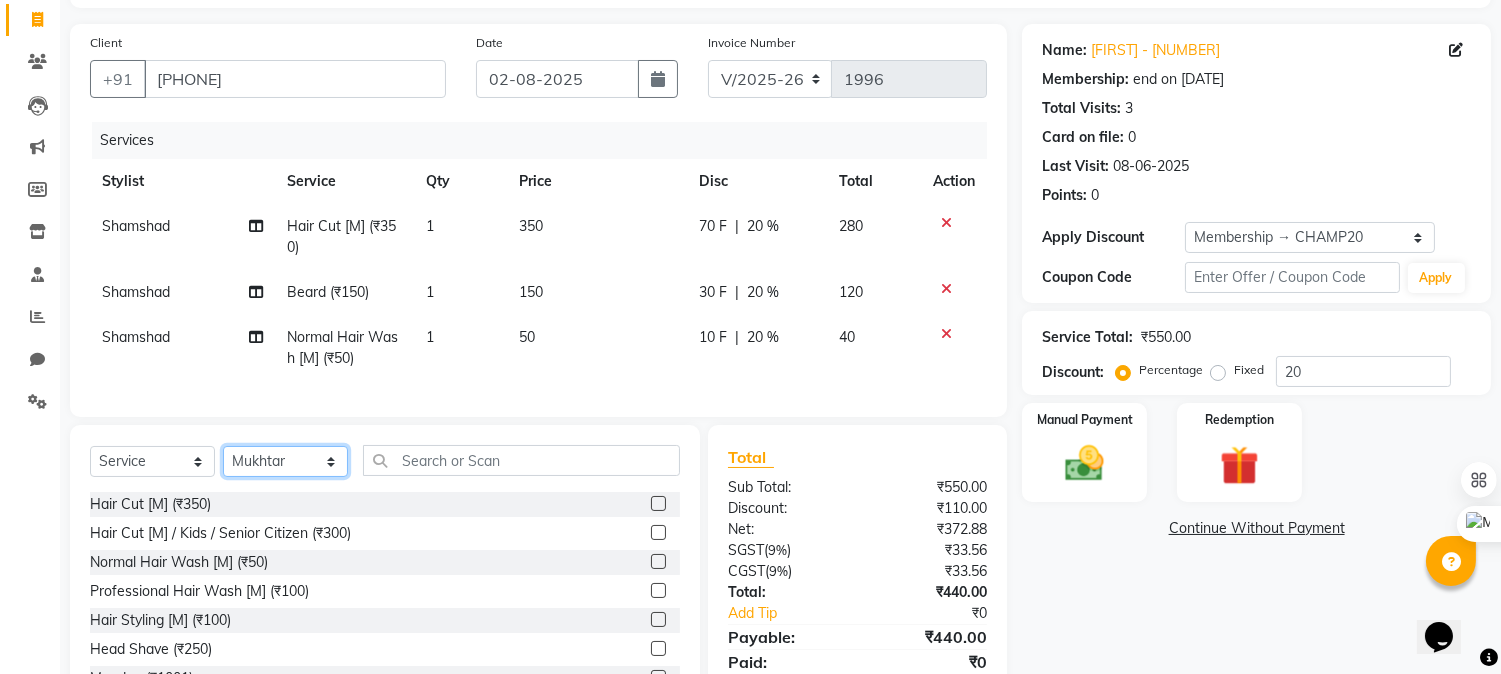 scroll, scrollTop: 217, scrollLeft: 0, axis: vertical 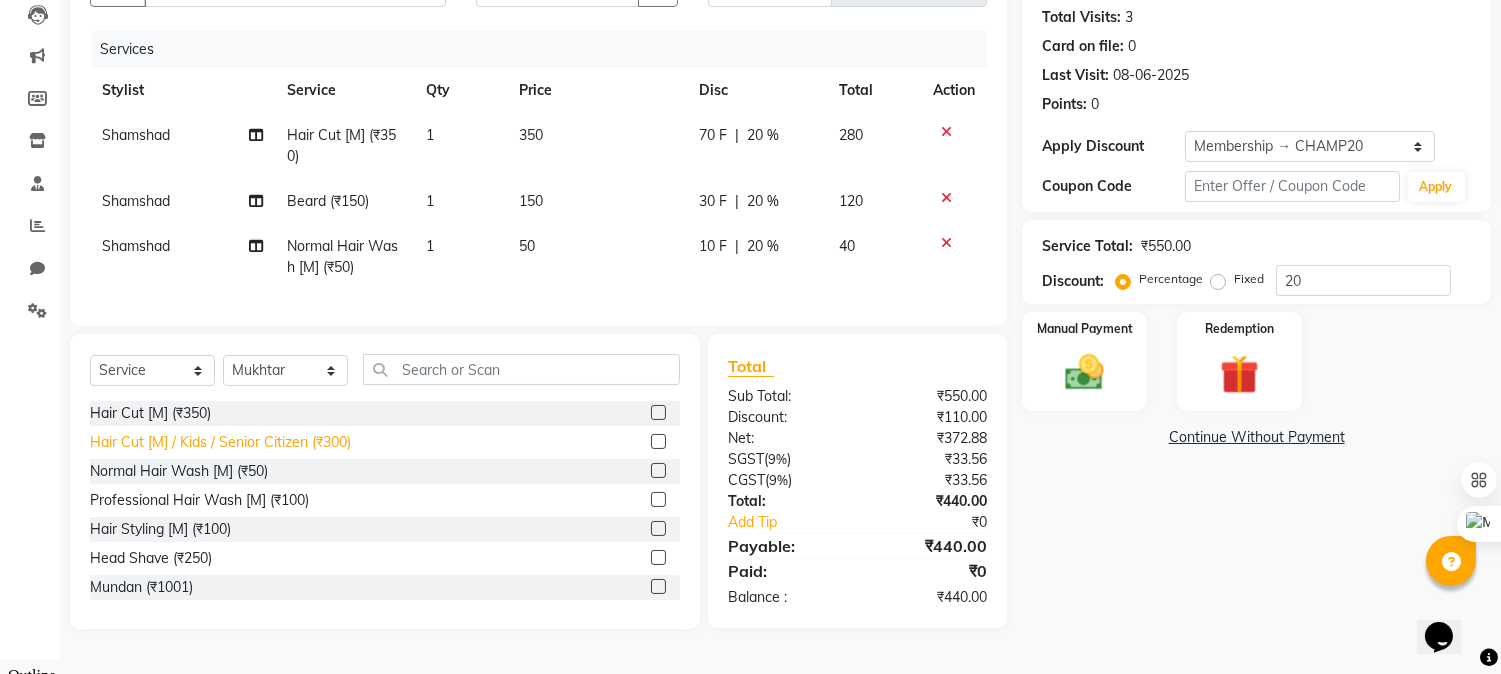 click on "Hair Cut [M] / Kids / Senior Citizen (₹300)" 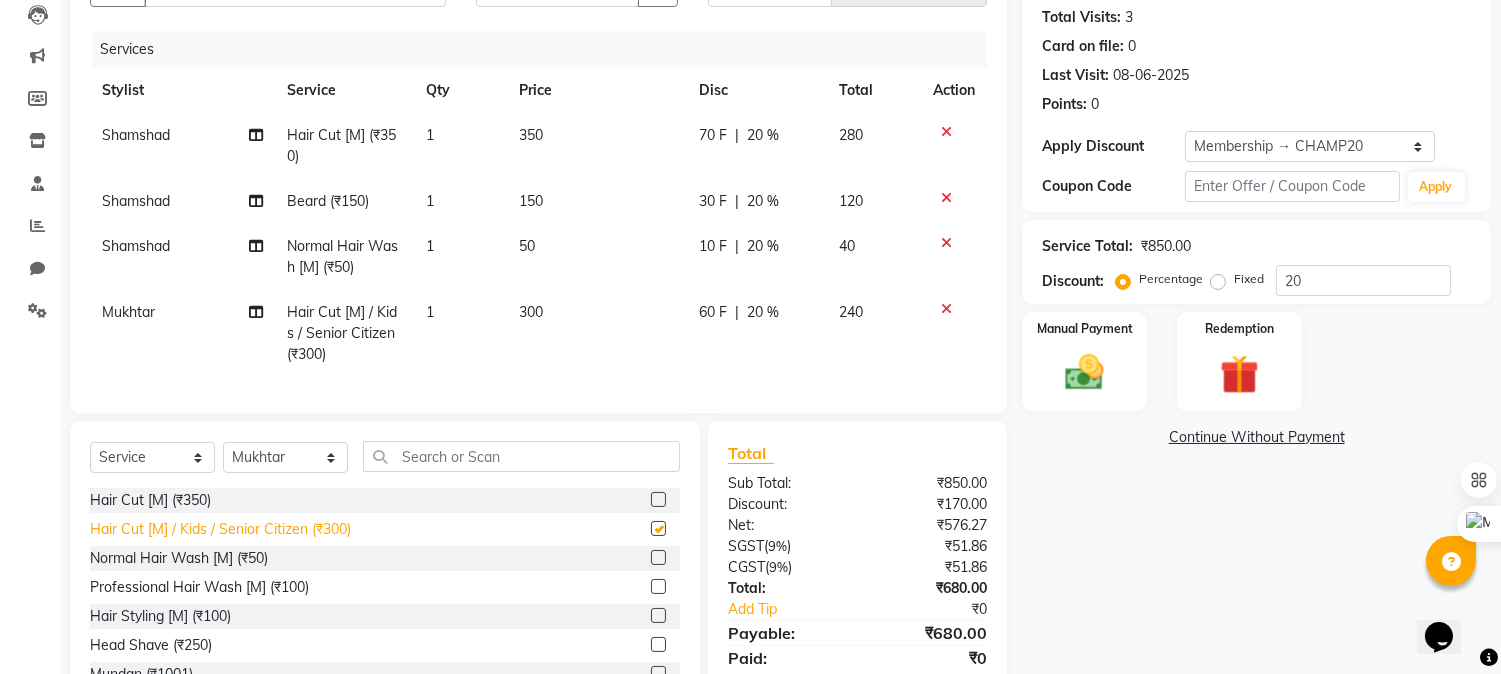 checkbox on "false" 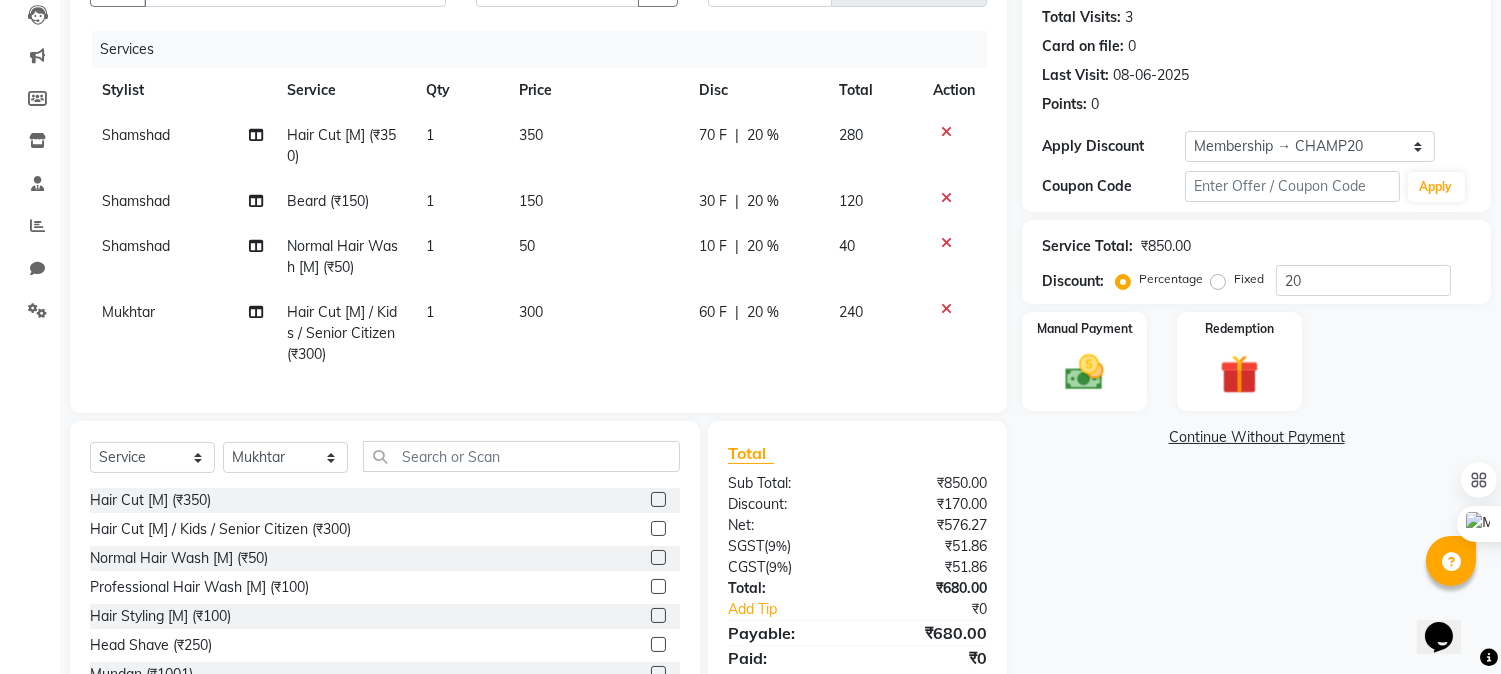 scroll, scrollTop: 305, scrollLeft: 0, axis: vertical 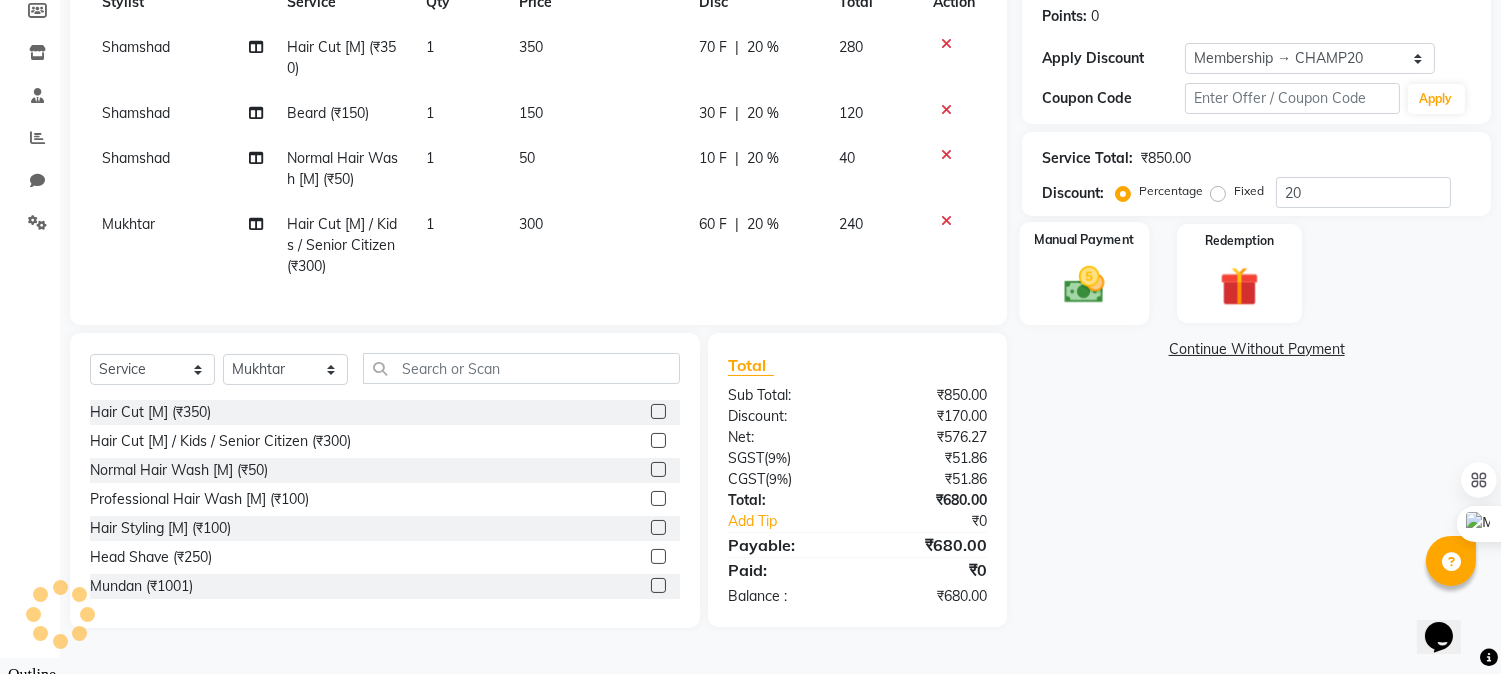 click 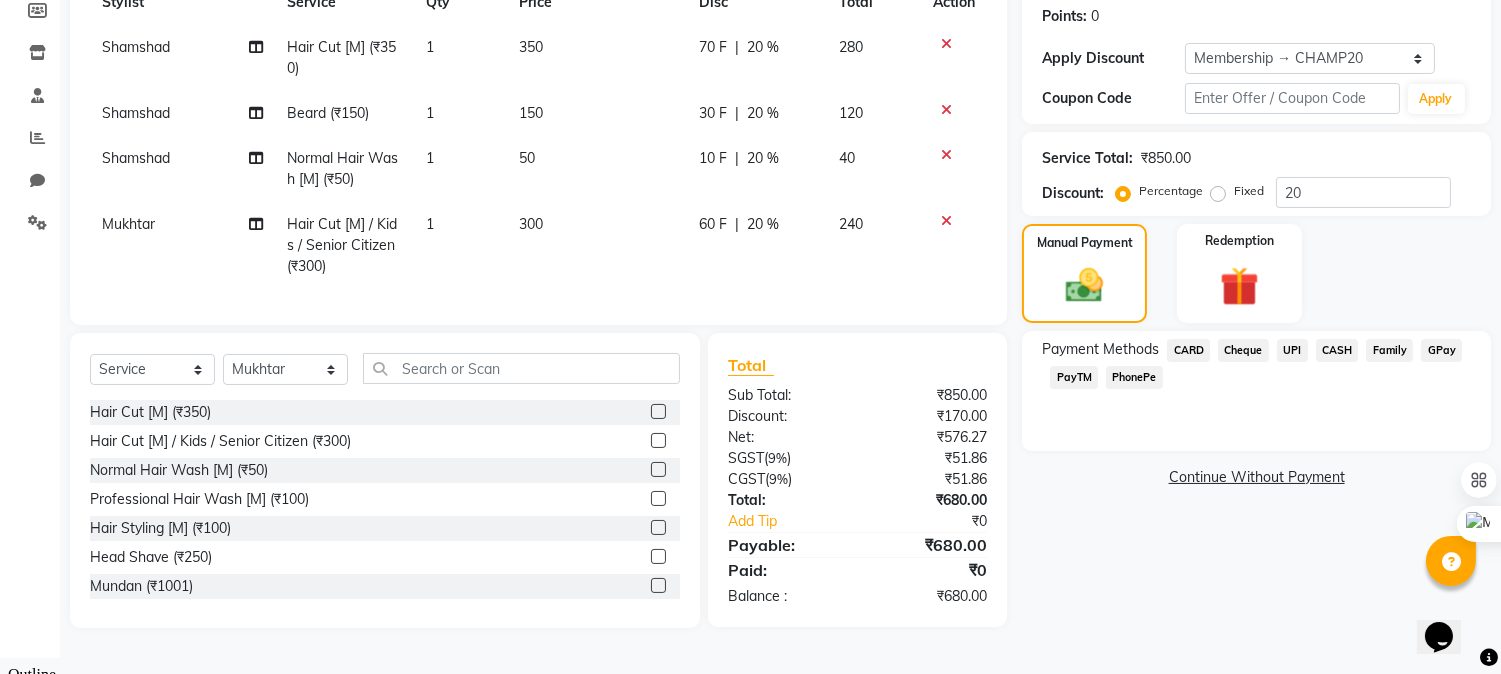click on "GPay" 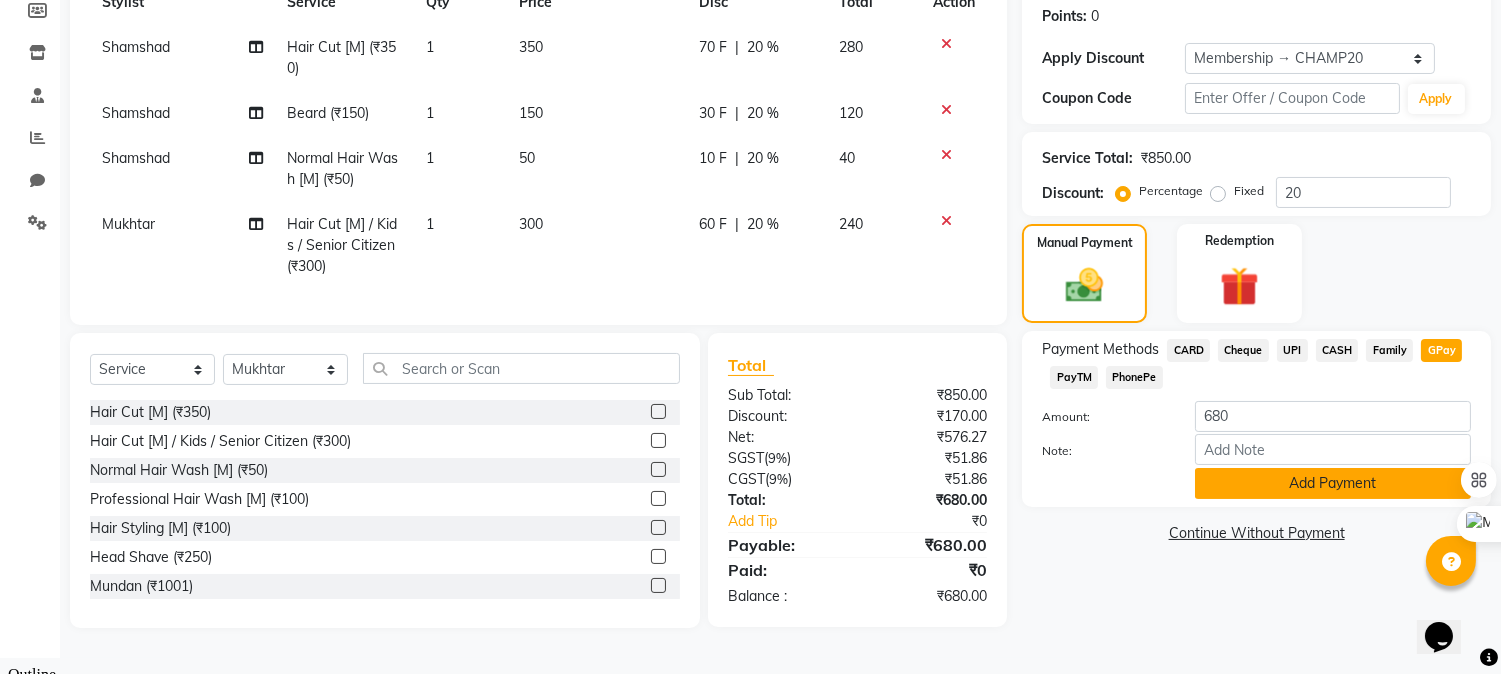 click on "Add Payment" 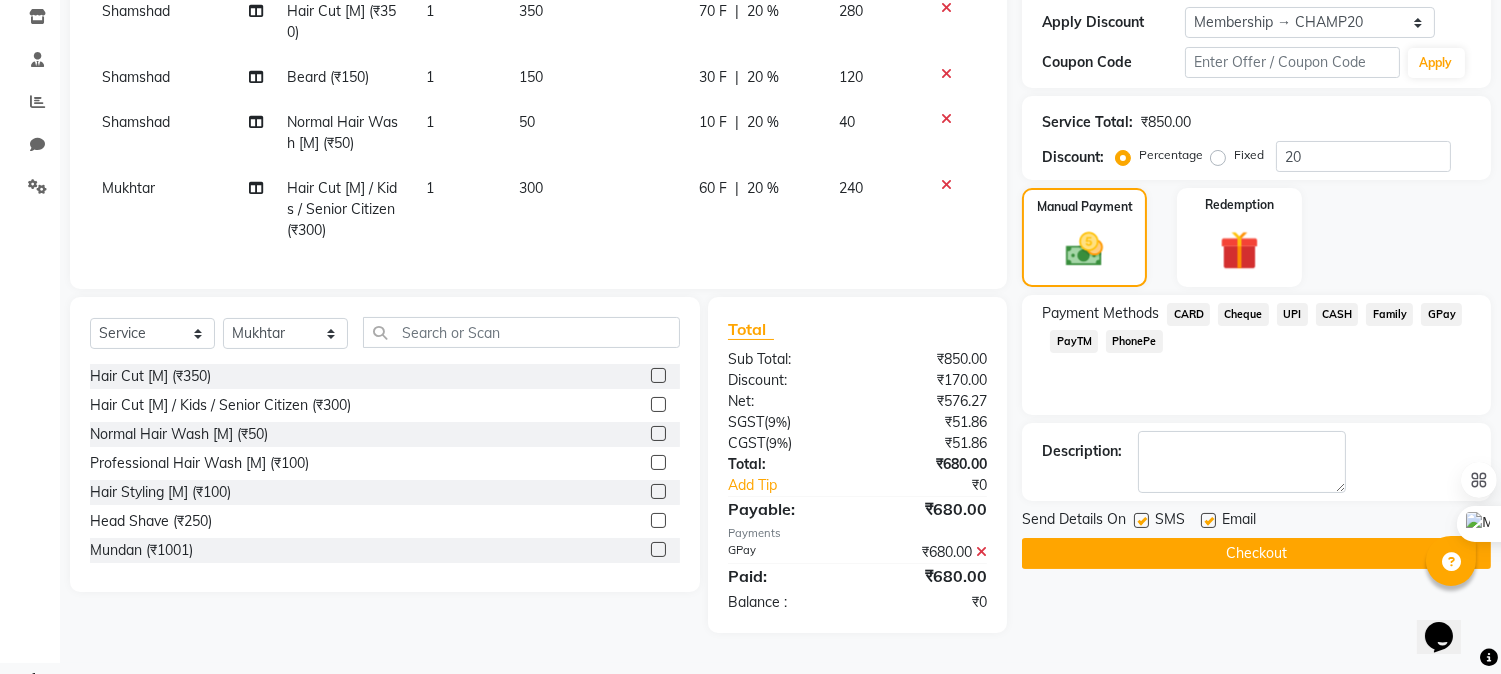 scroll, scrollTop: 346, scrollLeft: 0, axis: vertical 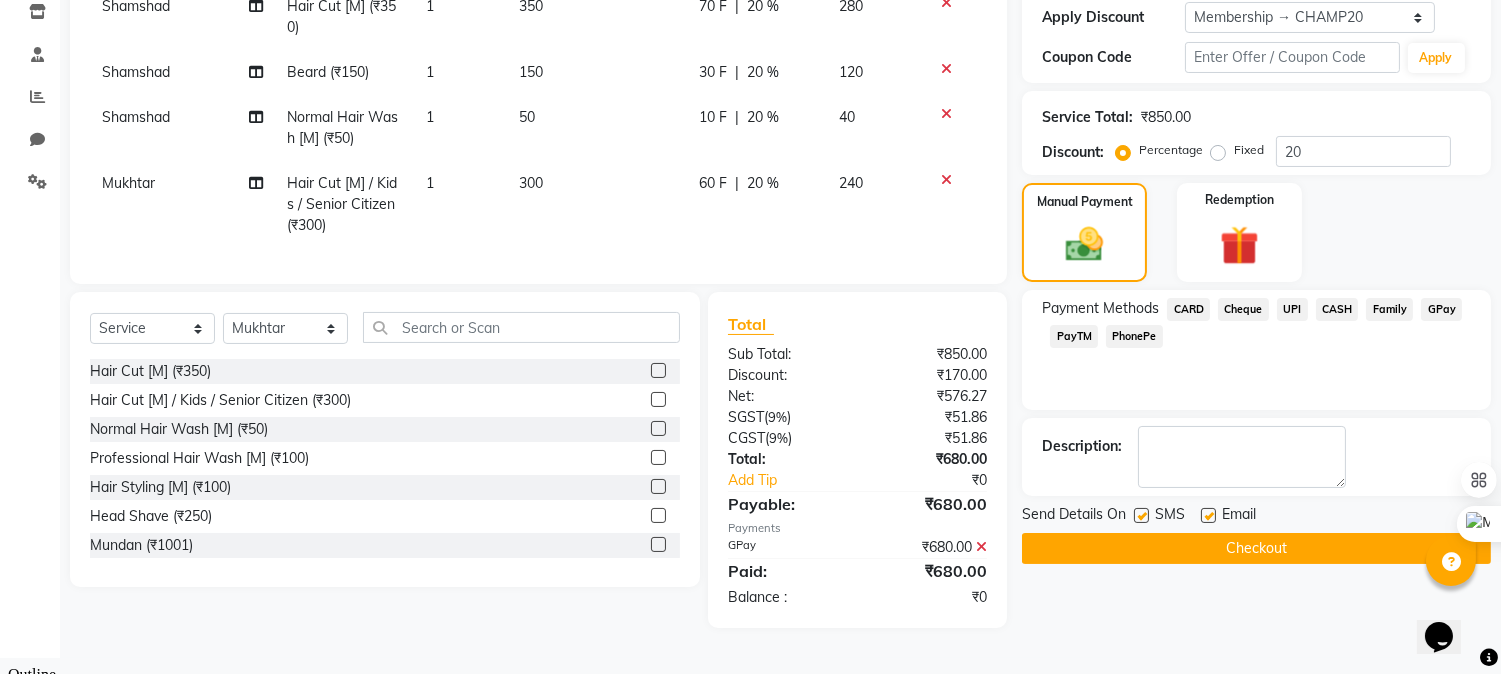 click on "Checkout" 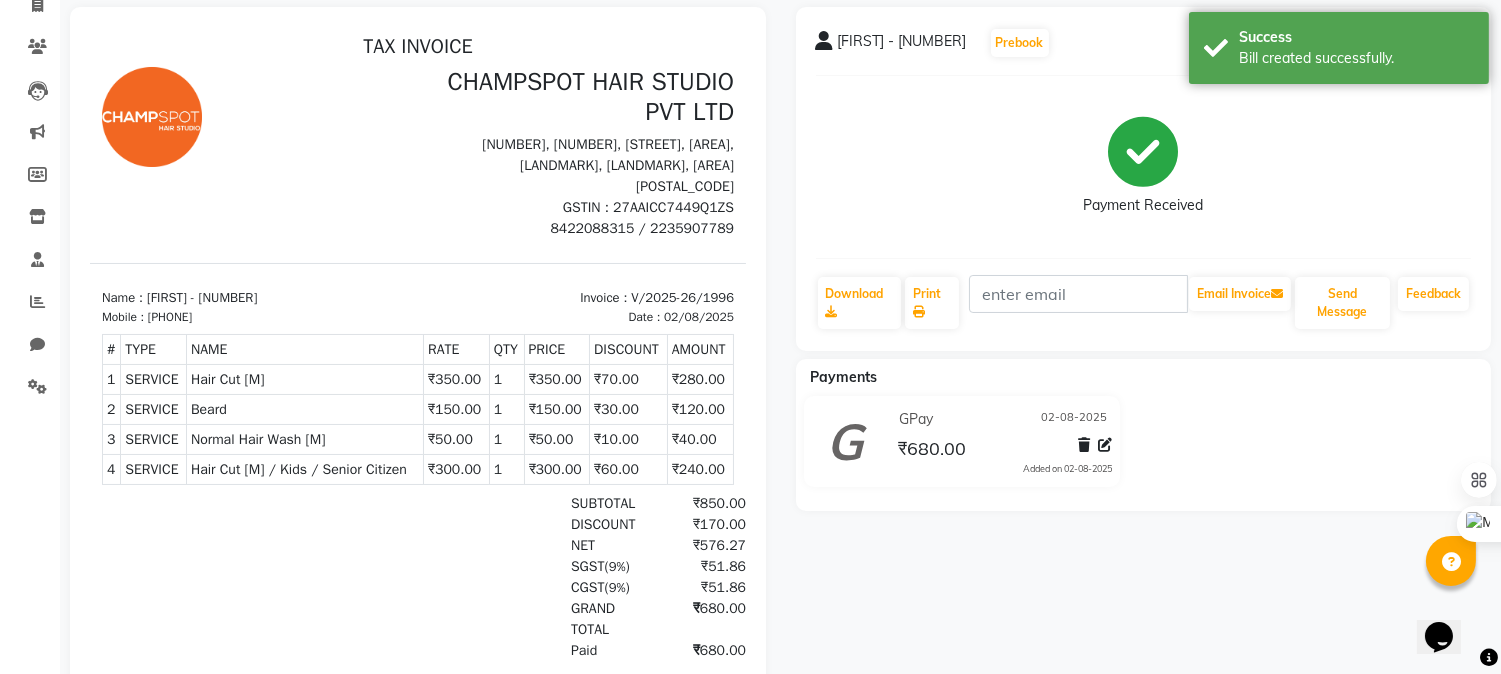 scroll, scrollTop: 0, scrollLeft: 0, axis: both 